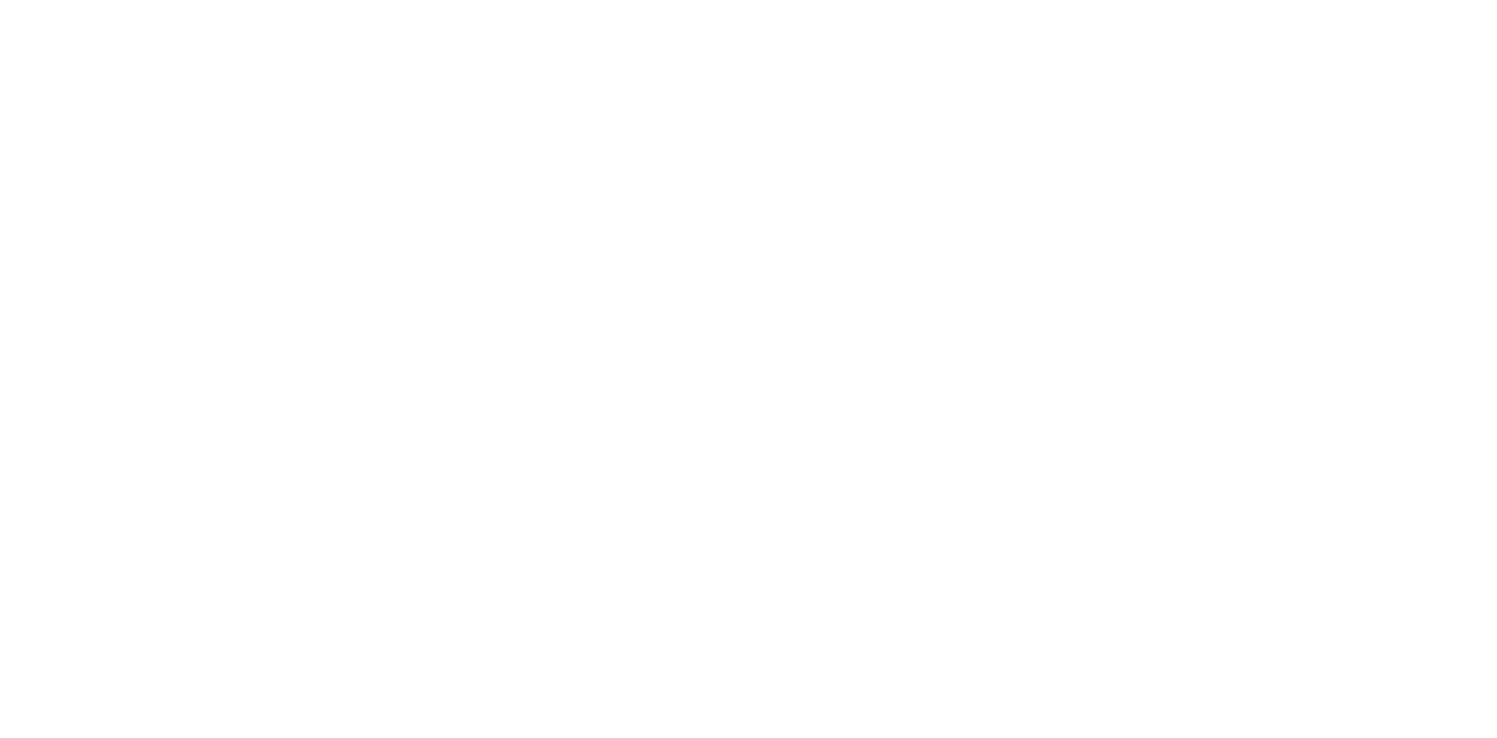 scroll, scrollTop: 0, scrollLeft: 0, axis: both 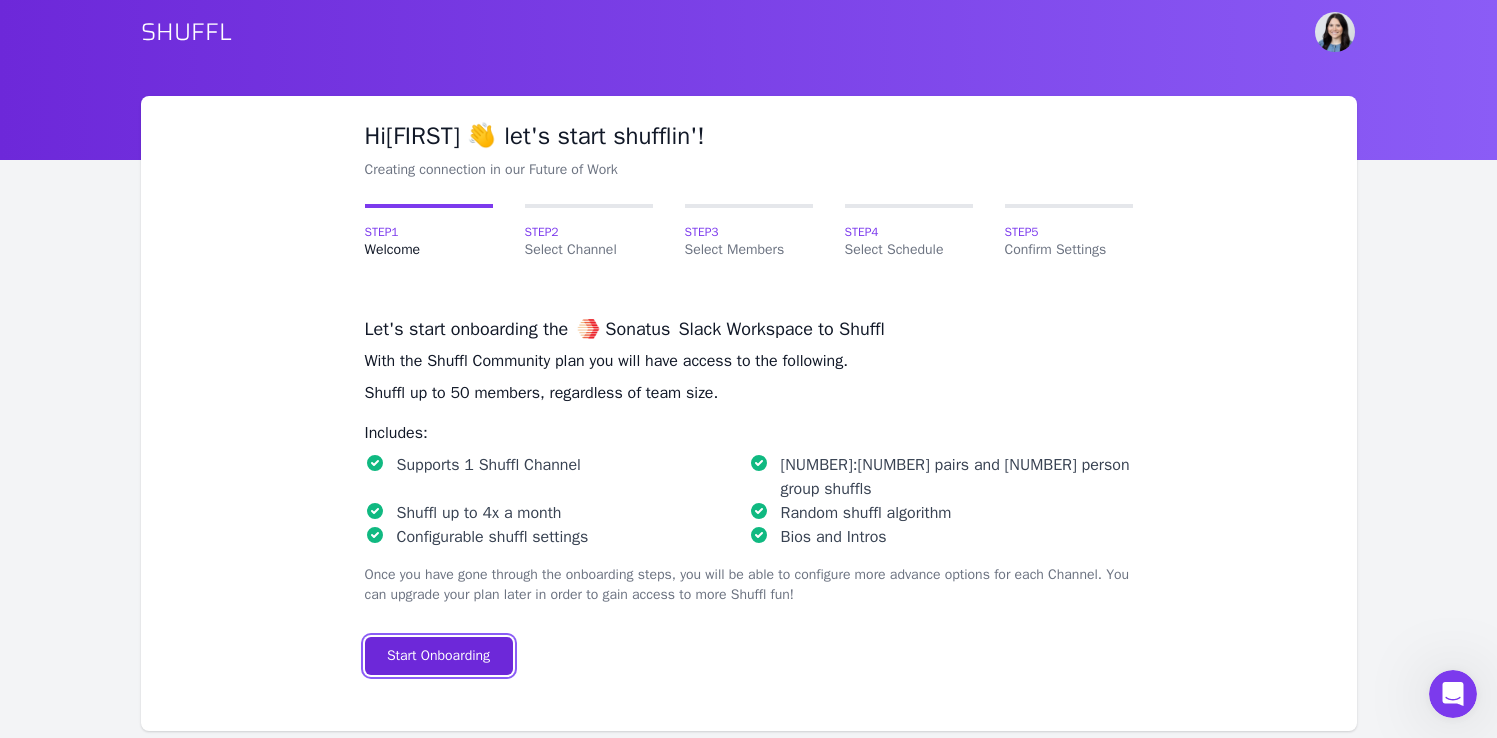 click on "Start Onboarding" at bounding box center [438, 656] 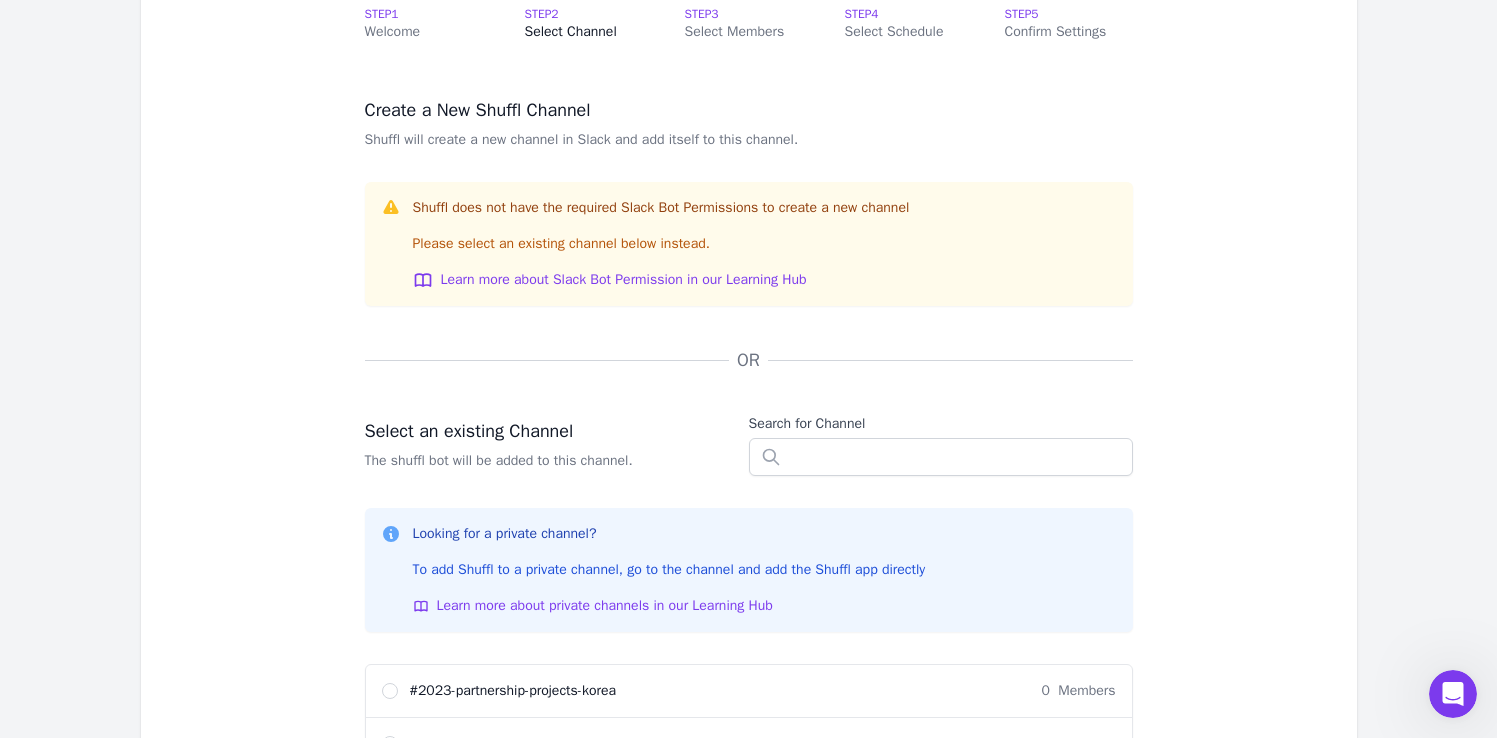 scroll, scrollTop: 231, scrollLeft: 0, axis: vertical 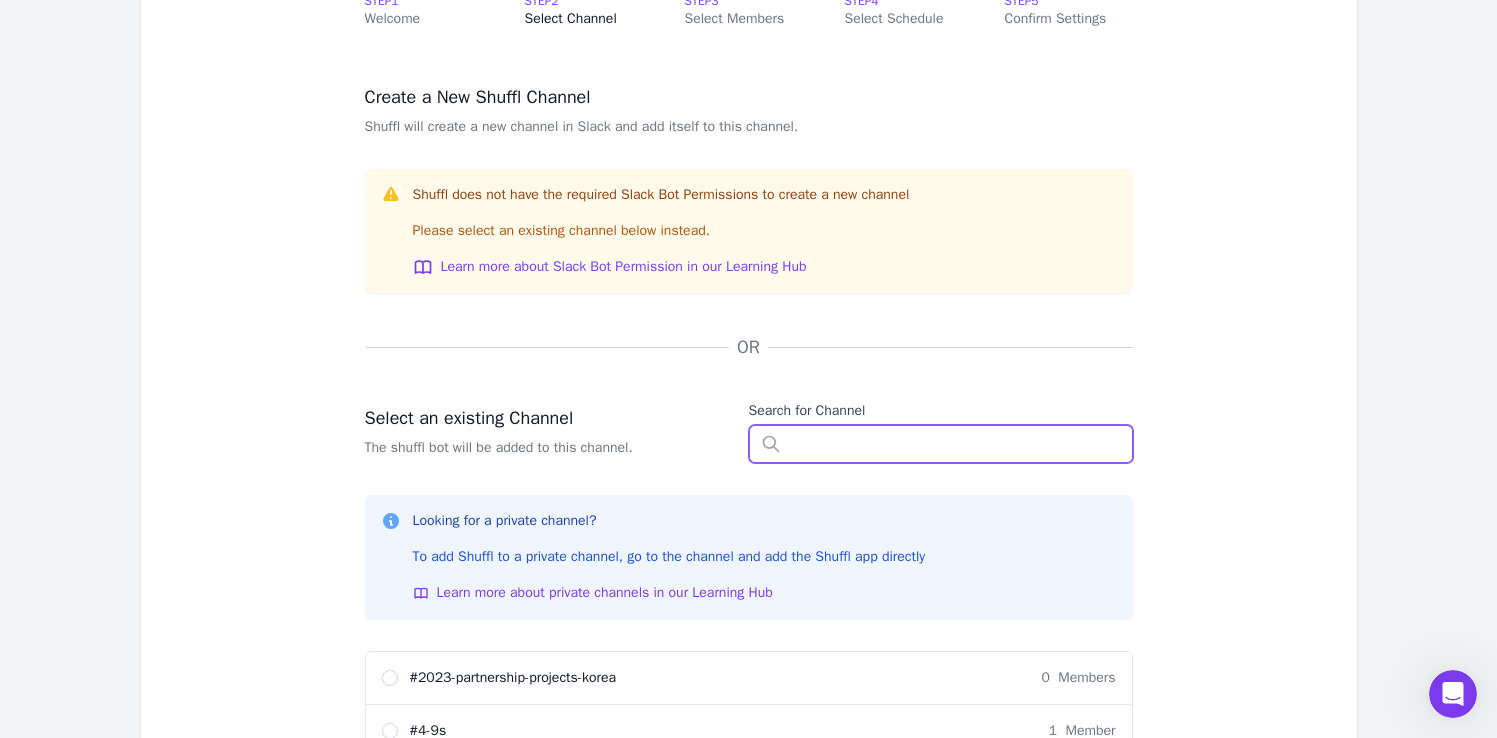 click at bounding box center (941, 444) 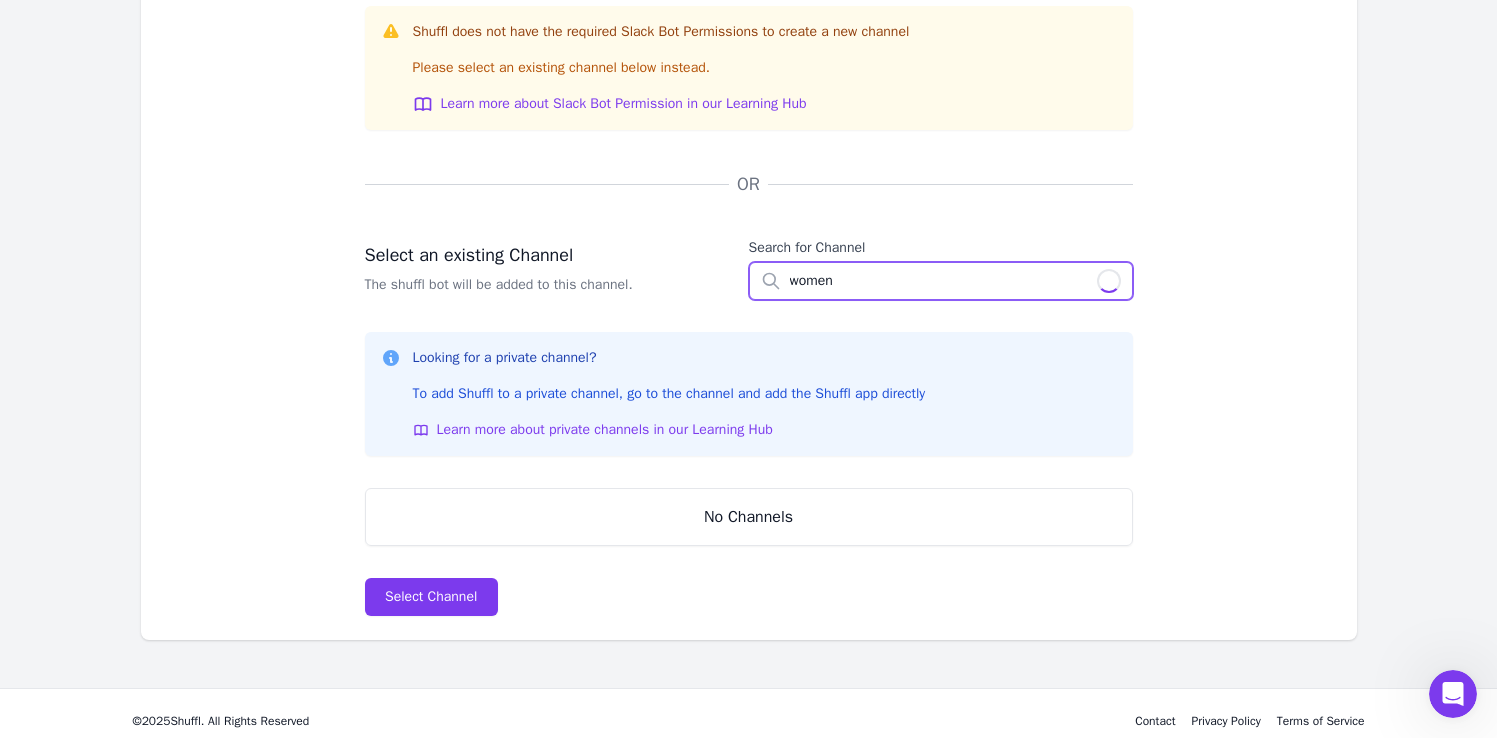 scroll, scrollTop: 430, scrollLeft: 0, axis: vertical 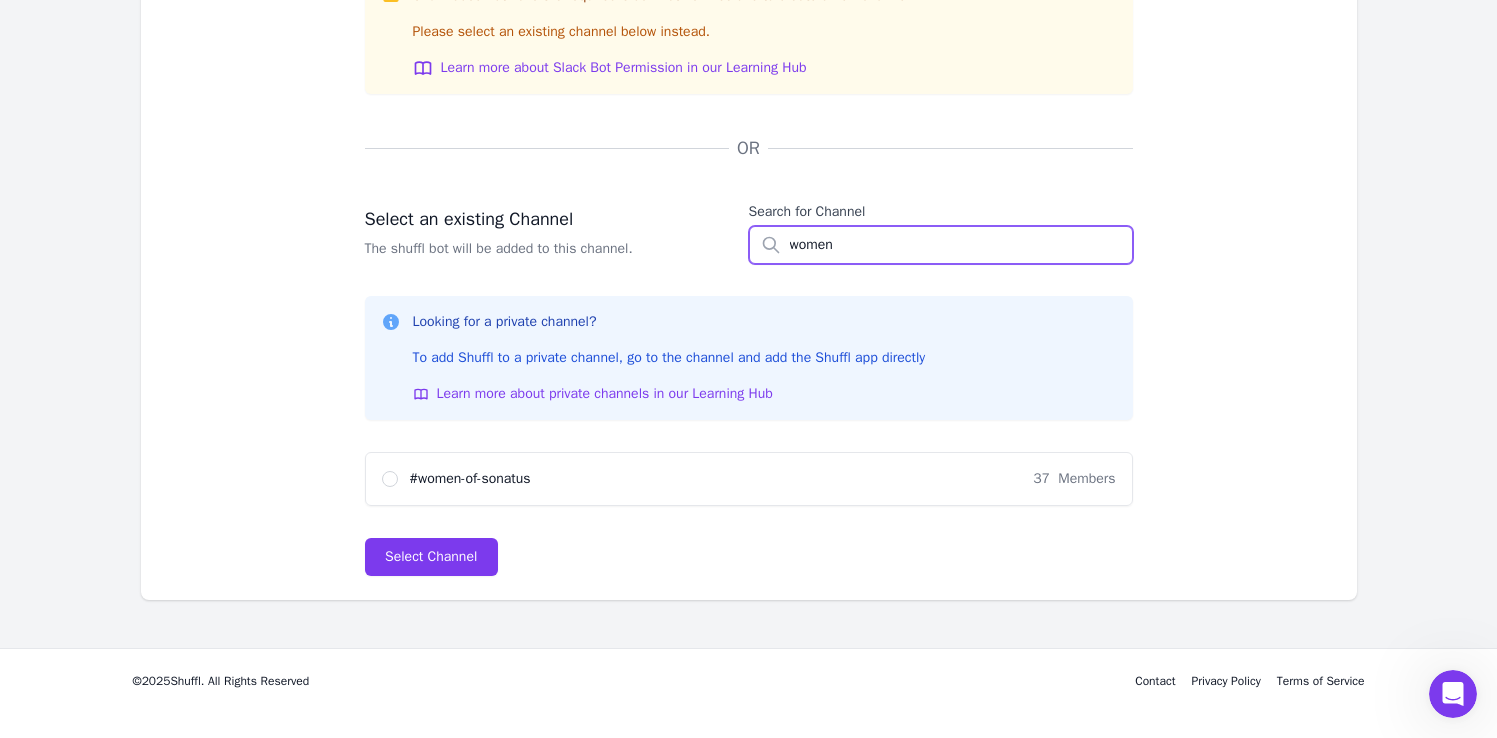 type on "women" 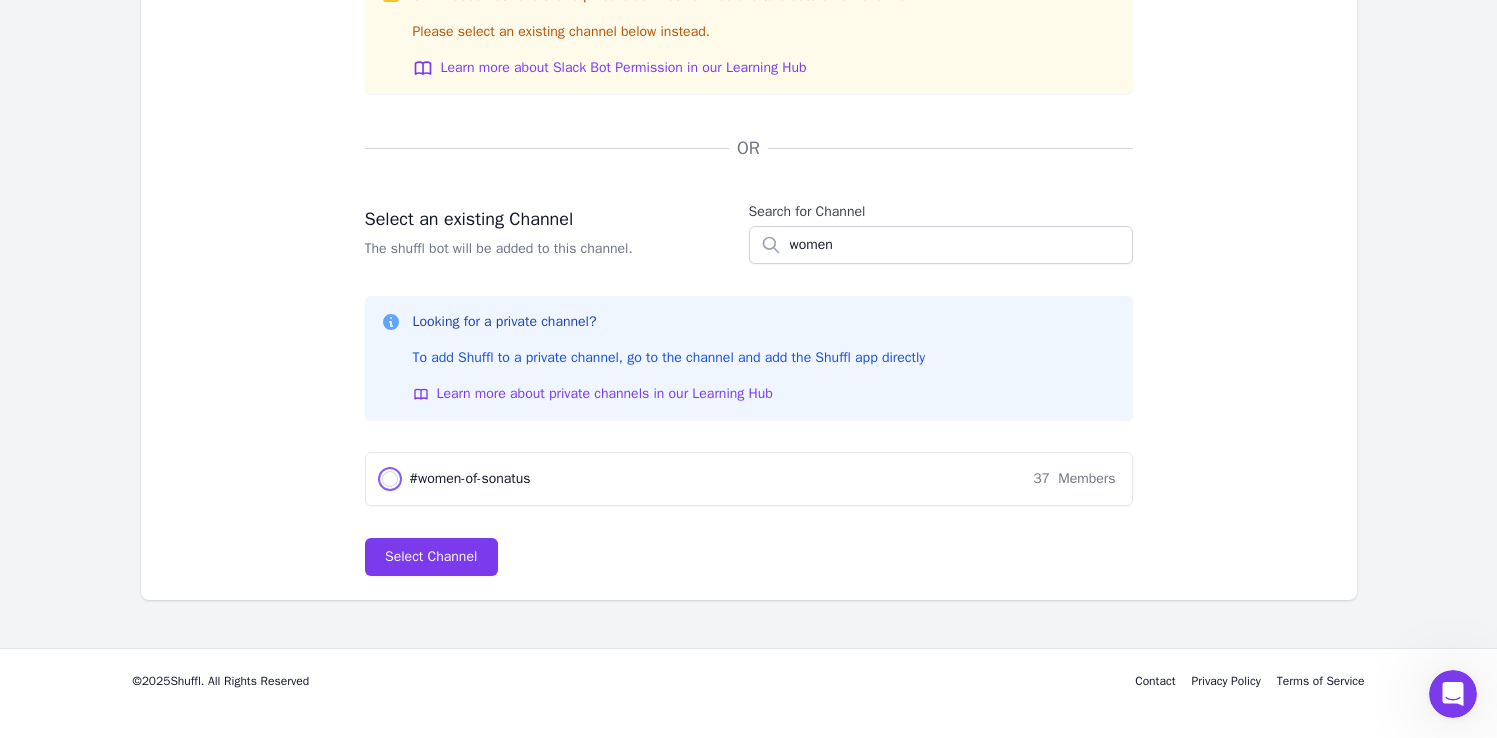 click on "# women-of-sonatus 37 Members" at bounding box center (390, 479) 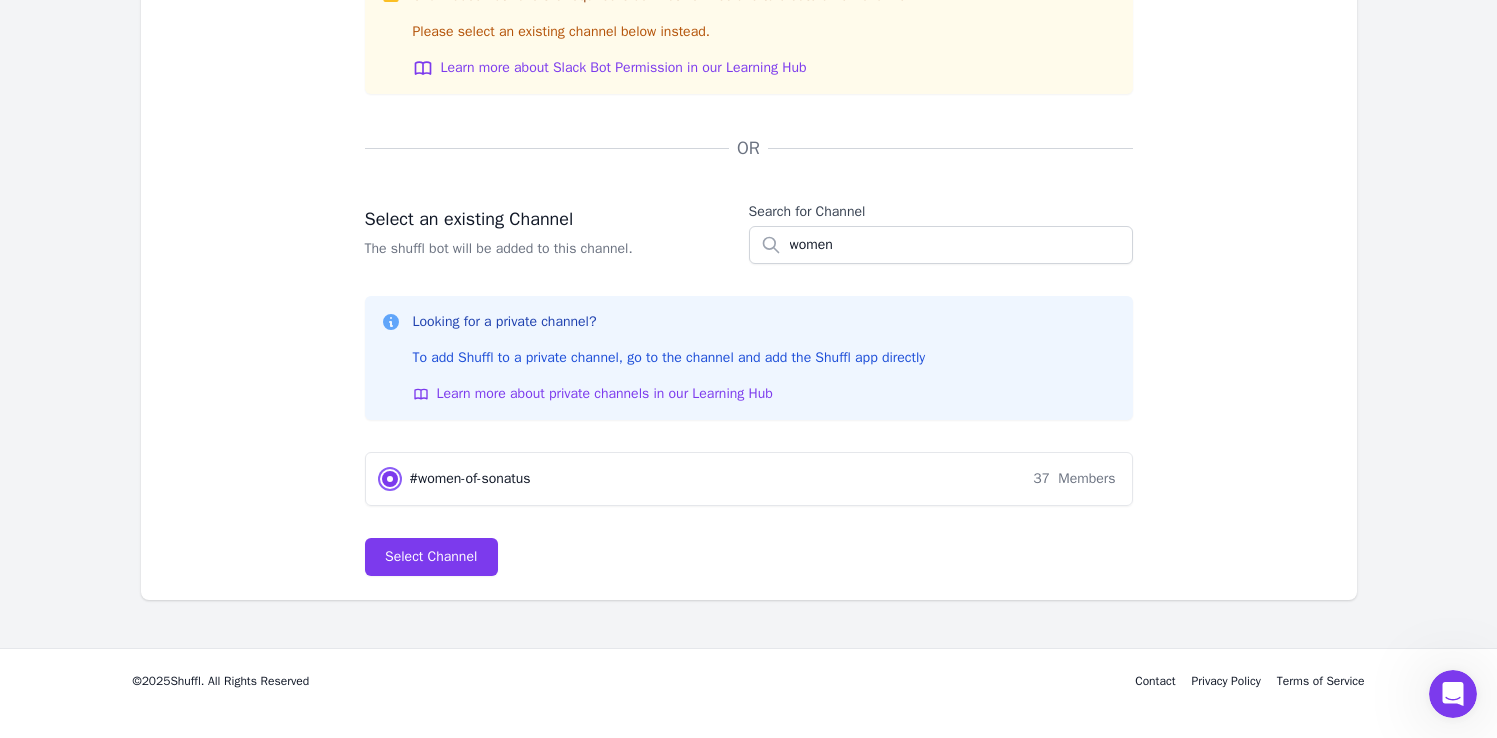 radio on "true" 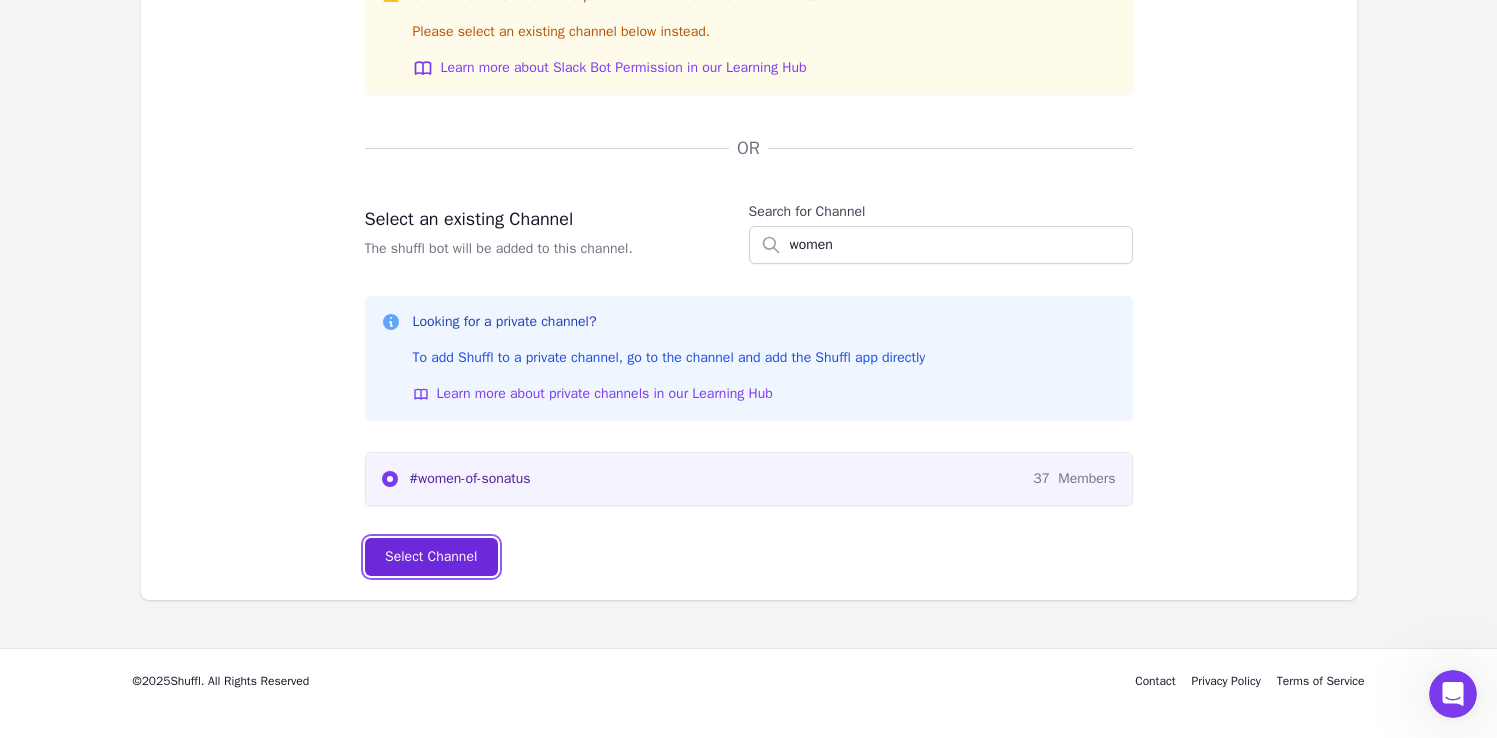 click on "Select Channel" at bounding box center [431, 557] 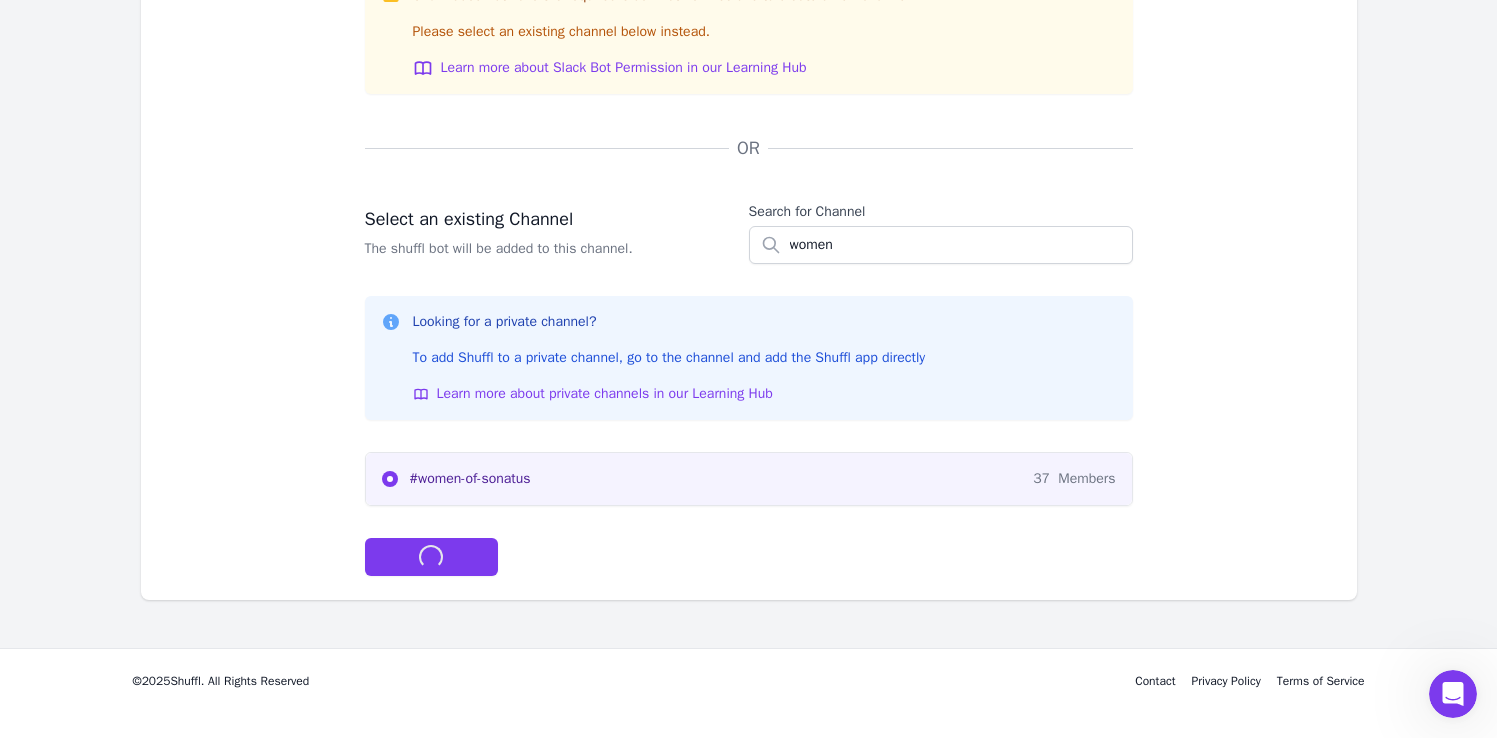scroll, scrollTop: 0, scrollLeft: 0, axis: both 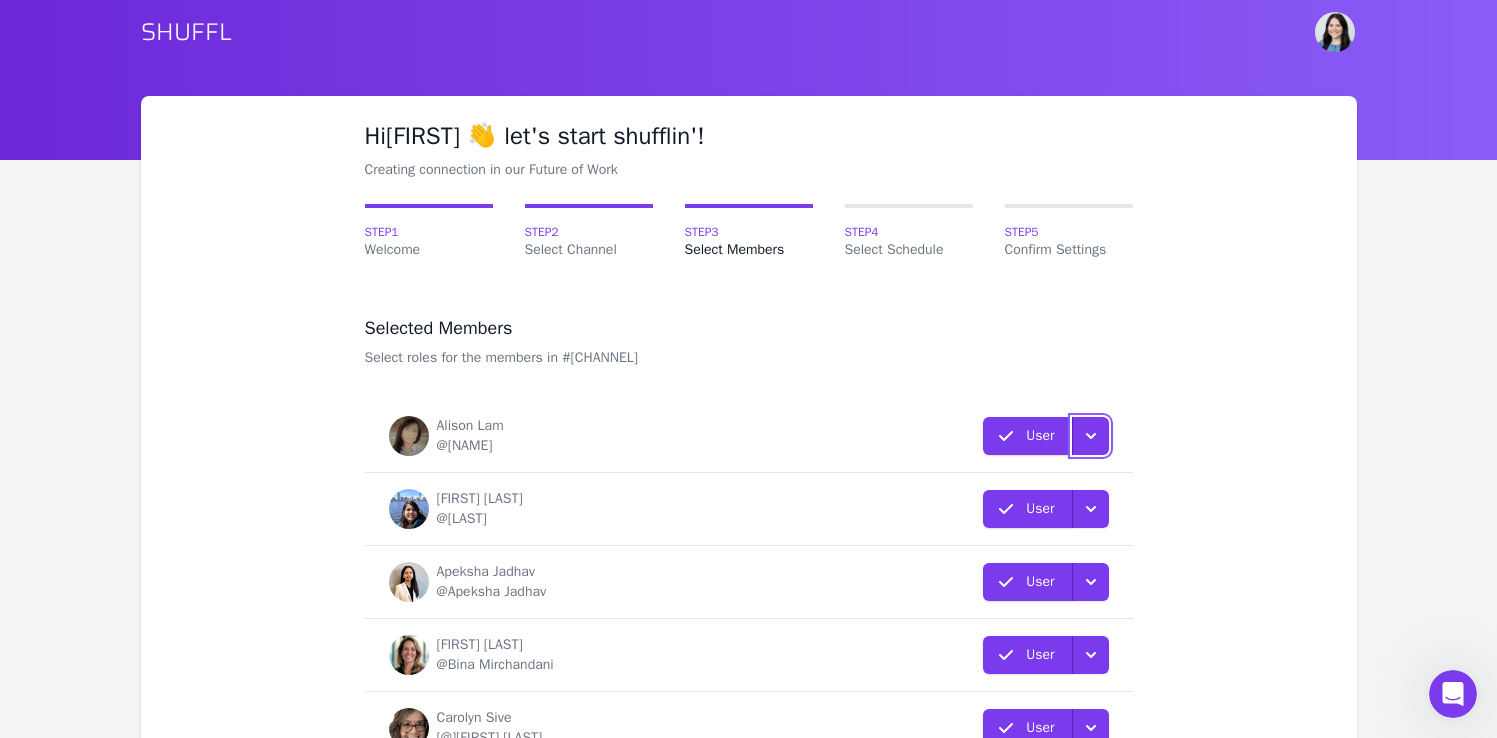 click 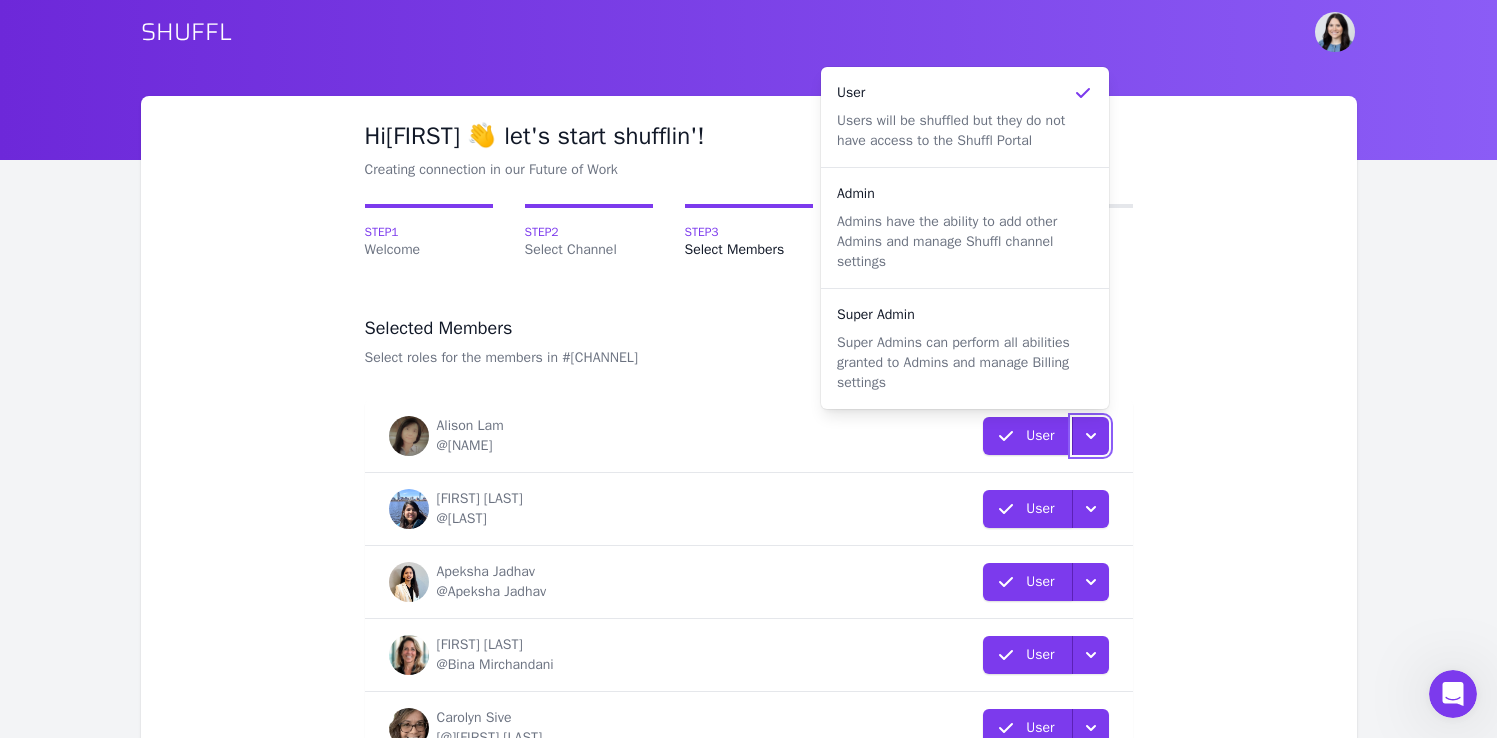 click on "Hi [FIRST] 👋 let's start shufflin'! Creating connection in our Future of Work Step [NUMBER] Welcome Step [NUMBER] Select Channel Step [NUMBER] Select Members Step [NUMBER] Select Schedule Step [NUMBER] Confirm Settings Selected Members Select roles for the members in #[CHANNEL] Name Role [FIRST] [LAST] @[FIRST] [LAST] User Role User User Role User User Role User User Role [FIRST] [LAST] @[FIRST] [LAST] User Role User User Role [FIRST] [LAST] @[FIRST] [LAST] User Role User User Role [FIRST] [LAST] @[FIRST] [LAST] User Role User User Role [FIRST] [LAST] @[FIRST] [LAST] User Role User User Role [FIRST] [LAST] User Role" at bounding box center (749, 487) 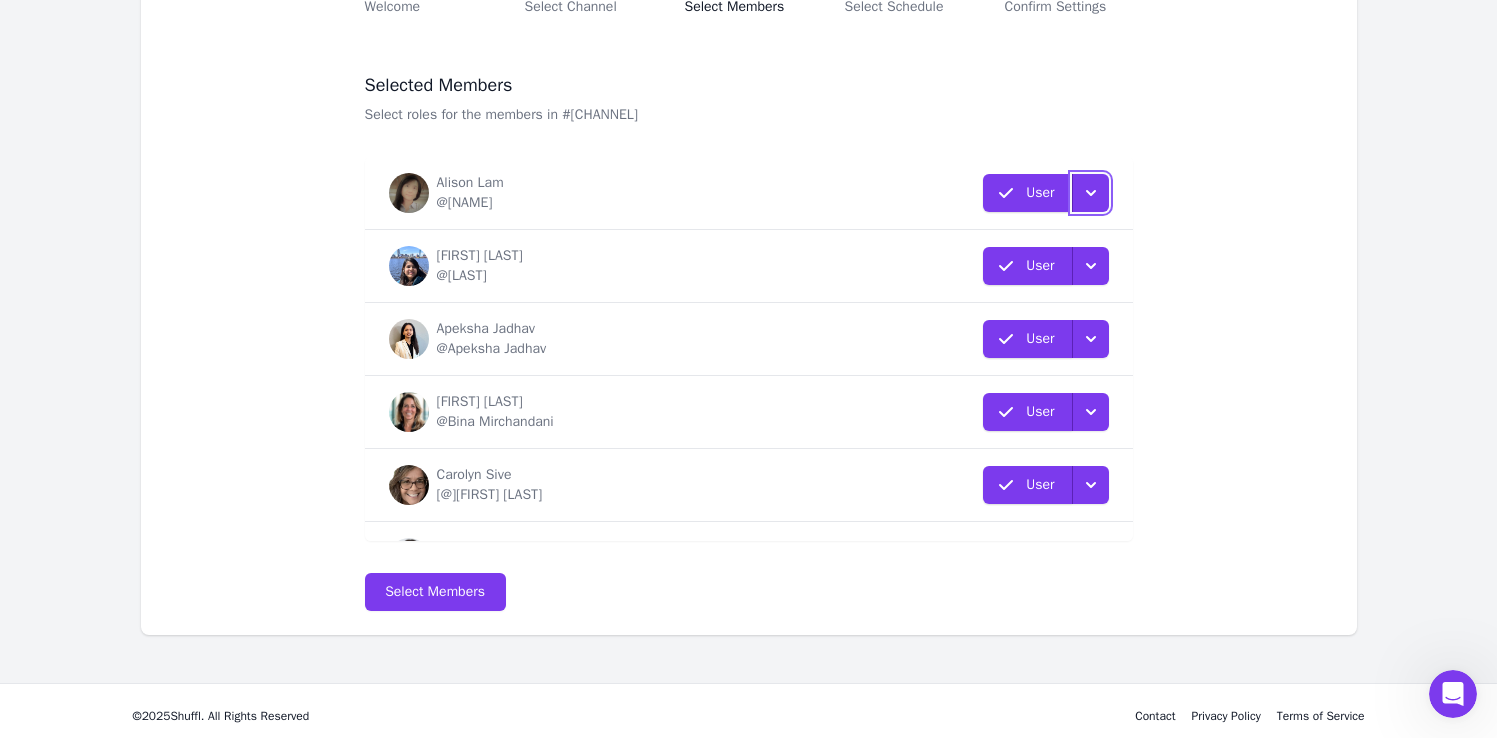 scroll, scrollTop: 278, scrollLeft: 0, axis: vertical 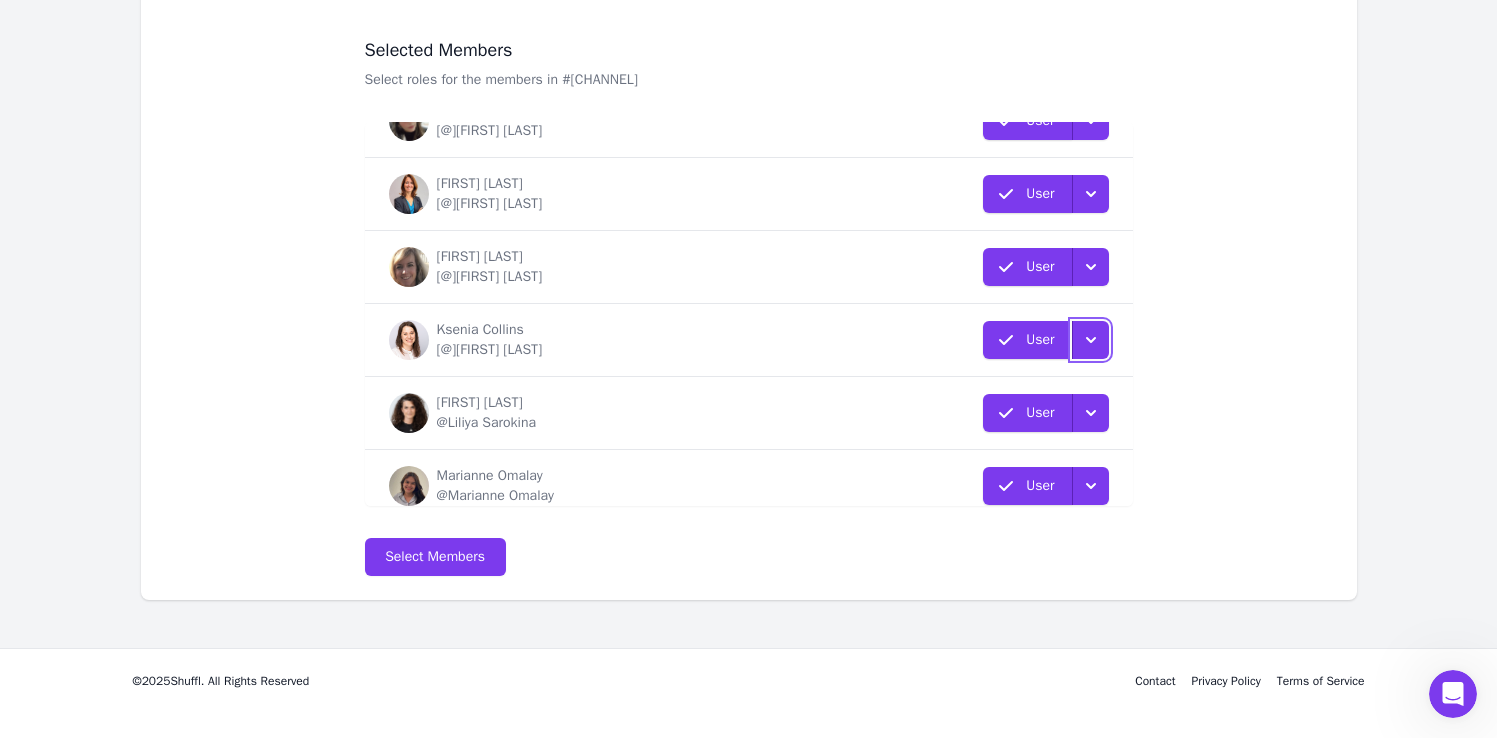 click 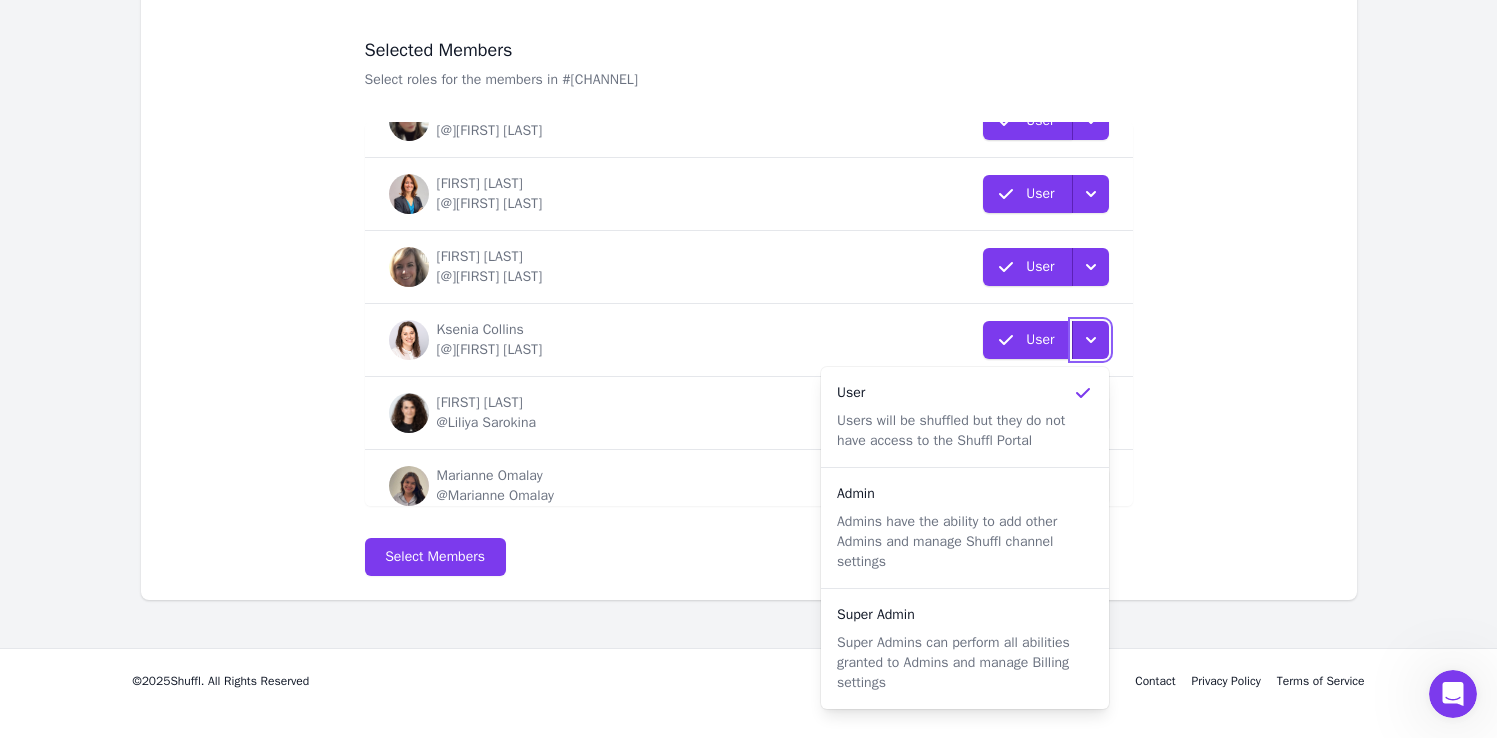 click on "Hi [FIRST] 👋 let's start shufflin'! Creating connection in our Future of Work Step [NUMBER] Welcome Step [NUMBER] Select Channel Step [NUMBER] Select Members Step [NUMBER] Select Schedule Step [NUMBER] Confirm Settings Selected Members Select roles for the members in #[CHANNEL] Name Role [FIRST] [LAST] @[FIRST] [LAST] User Role User User Role User Users will be shuffled but they do not have access to the Shuffl Portal Admin Admins have the ability to add other Admins and manage Shuffl channel settings Super Admin Super Admins can perform all abilities granted to Admins and manage Billing settings [FIRST] [LAST] @[FIRST] [LAST] User Role User User Role [FIRST] [LAST] @[FIRST] [LAST] User Role User User Role [FIRST] [LAST] @[FIRST] [LAST] User Role User User Role [FIRST] [LAST] @[FIRST] [LAST] User Role User User Role [FIRST] [LAST] @[FIRST] [LAST] User Role User User Role [FIRST] [LAST] @[FIRST] [LAST] User Role User User Role [FIRST] [LAST] @[FIRST] [LAST] User Role User User Role [FIRST] [LAST] @[FIRST] [LAST] User Role User User Role [FIRST] [LAST] User Role" at bounding box center (749, 209) 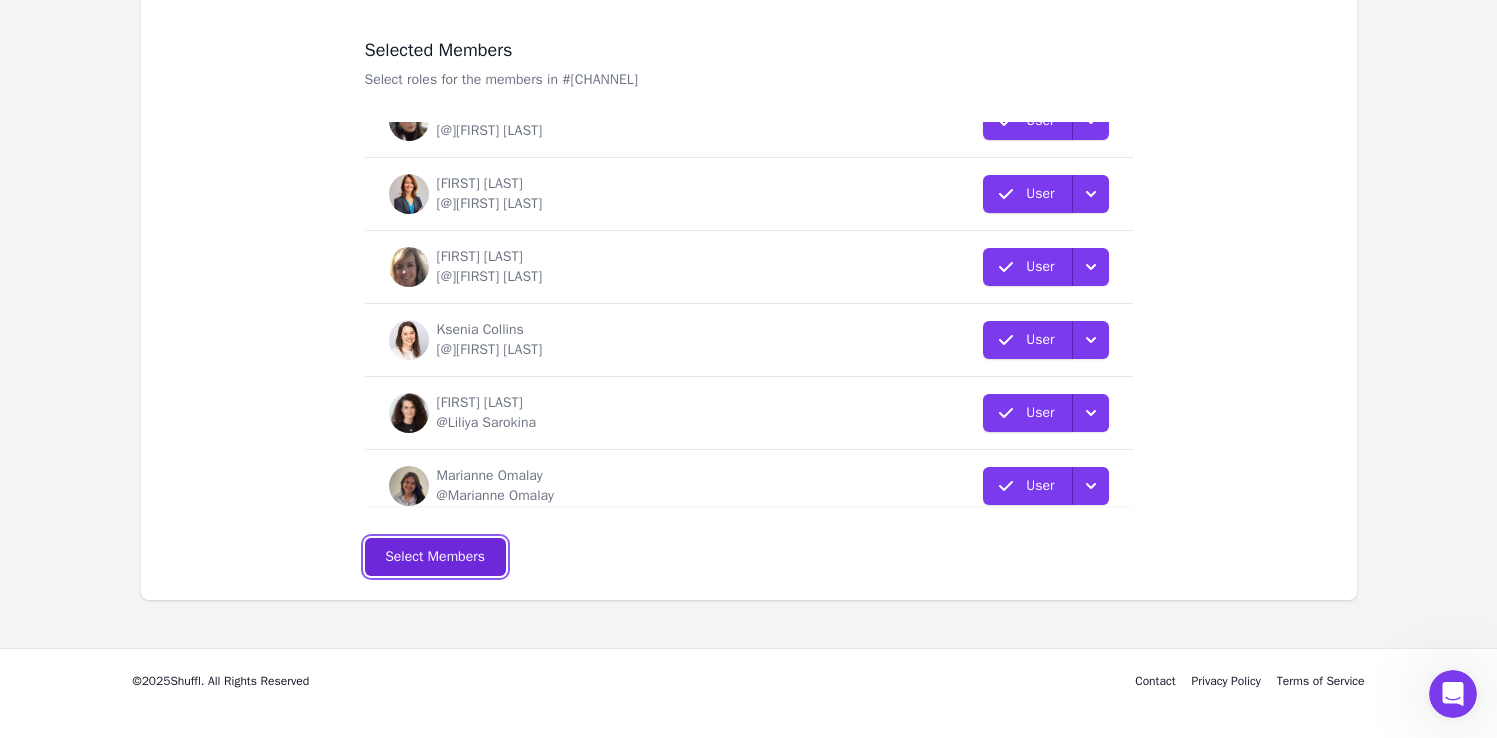 click on "Select Members" at bounding box center (435, 557) 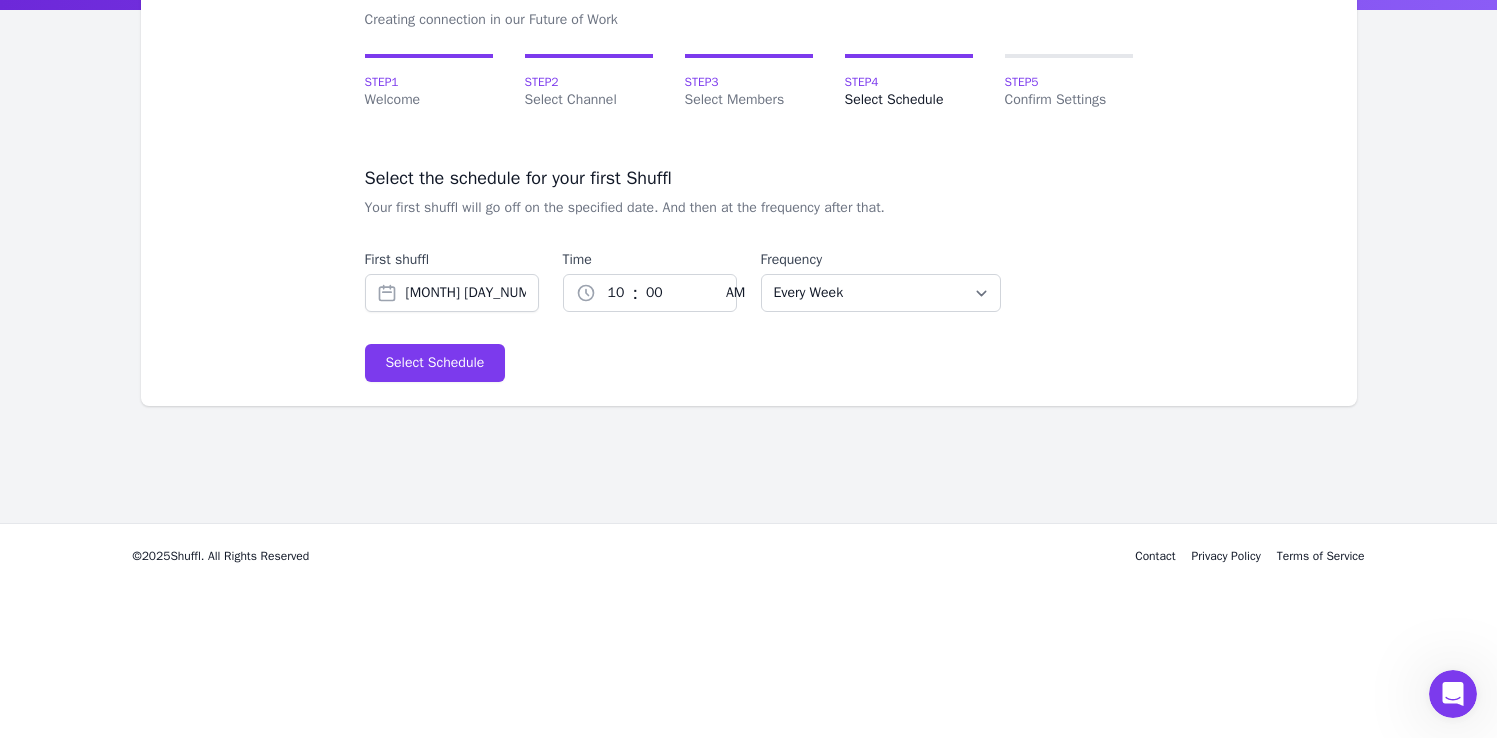 scroll, scrollTop: 0, scrollLeft: 0, axis: both 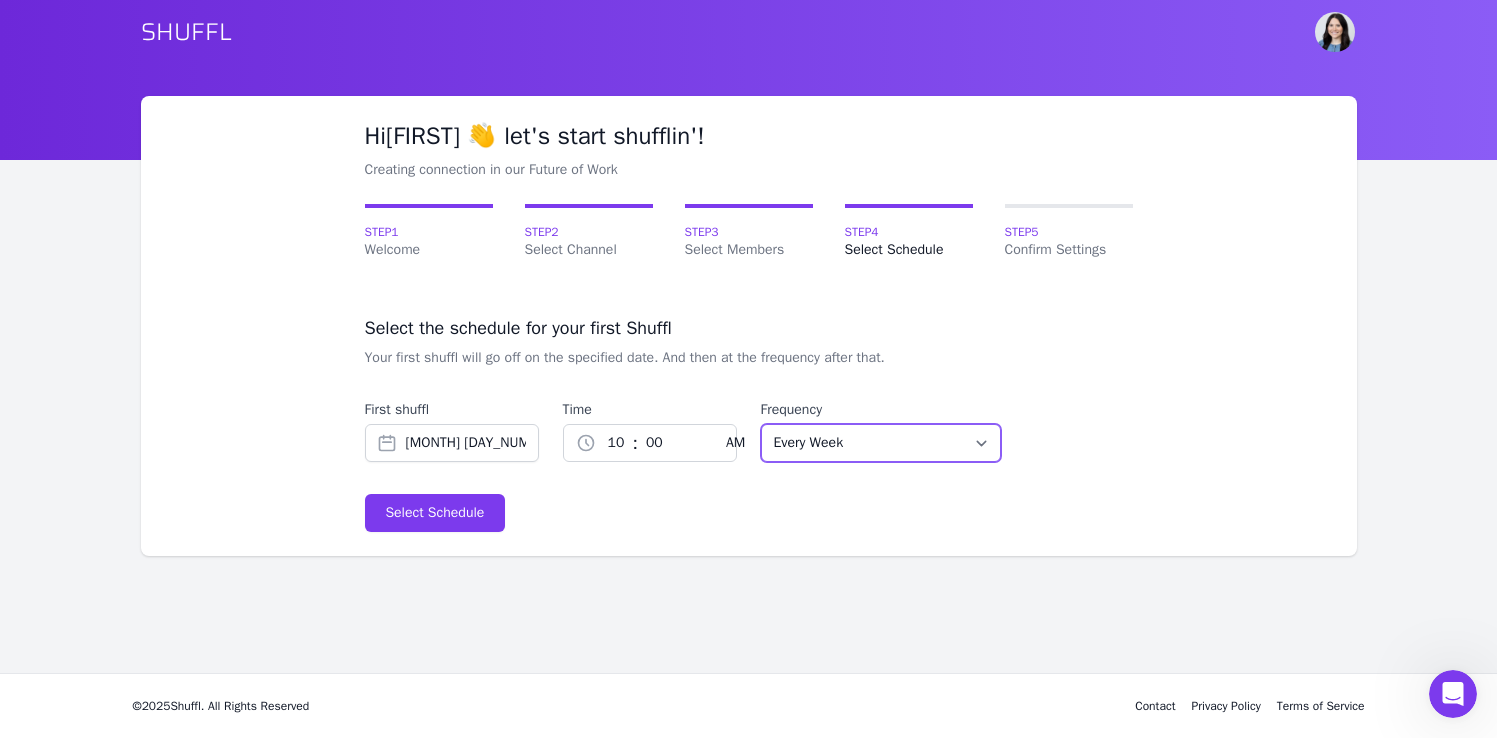 click on "Every Week Every Two Weeks Every Three Weeks Every Four Weeks Start Of Every Month End Of Every Month" at bounding box center [881, 443] 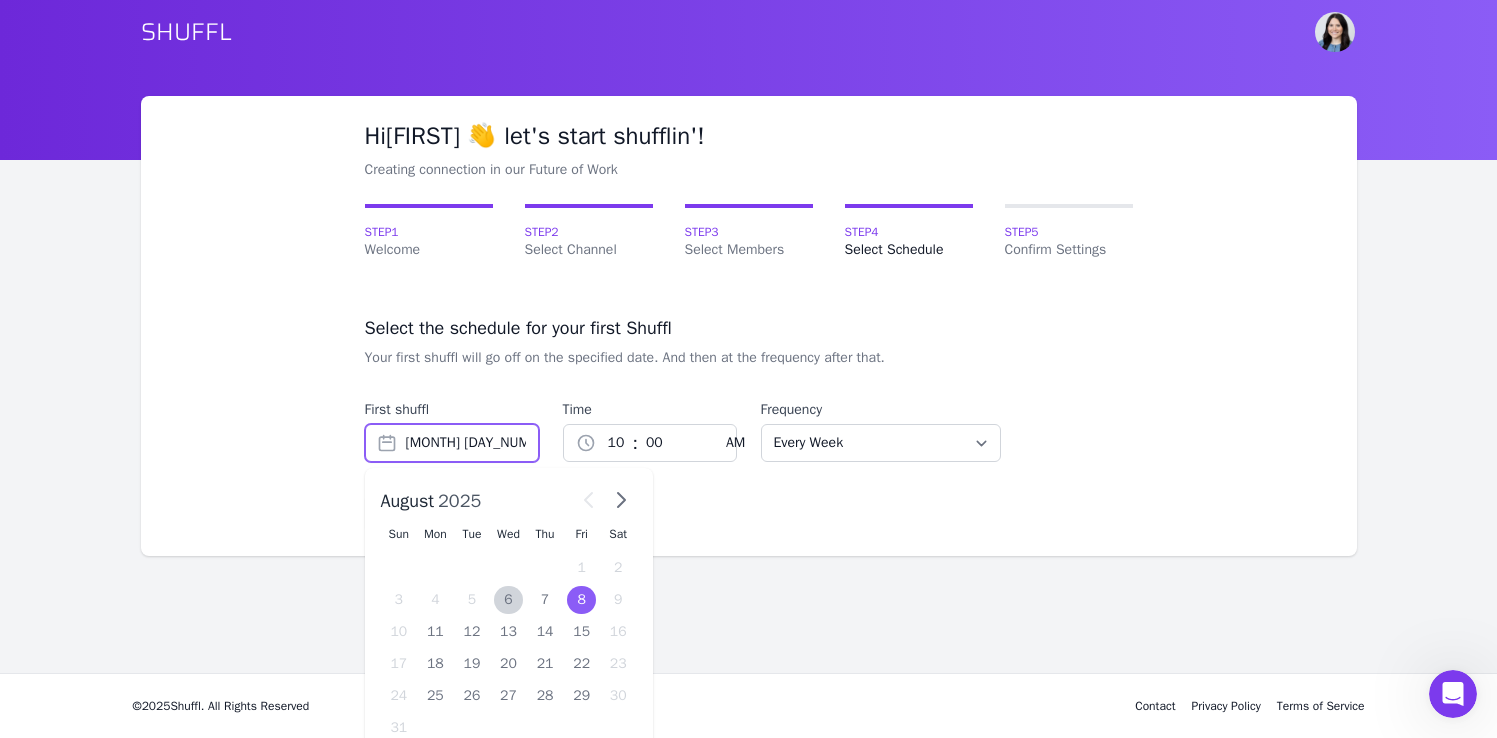 click on "[MONTH] [DAY_NUM], [YEAR]" at bounding box center [452, 443] 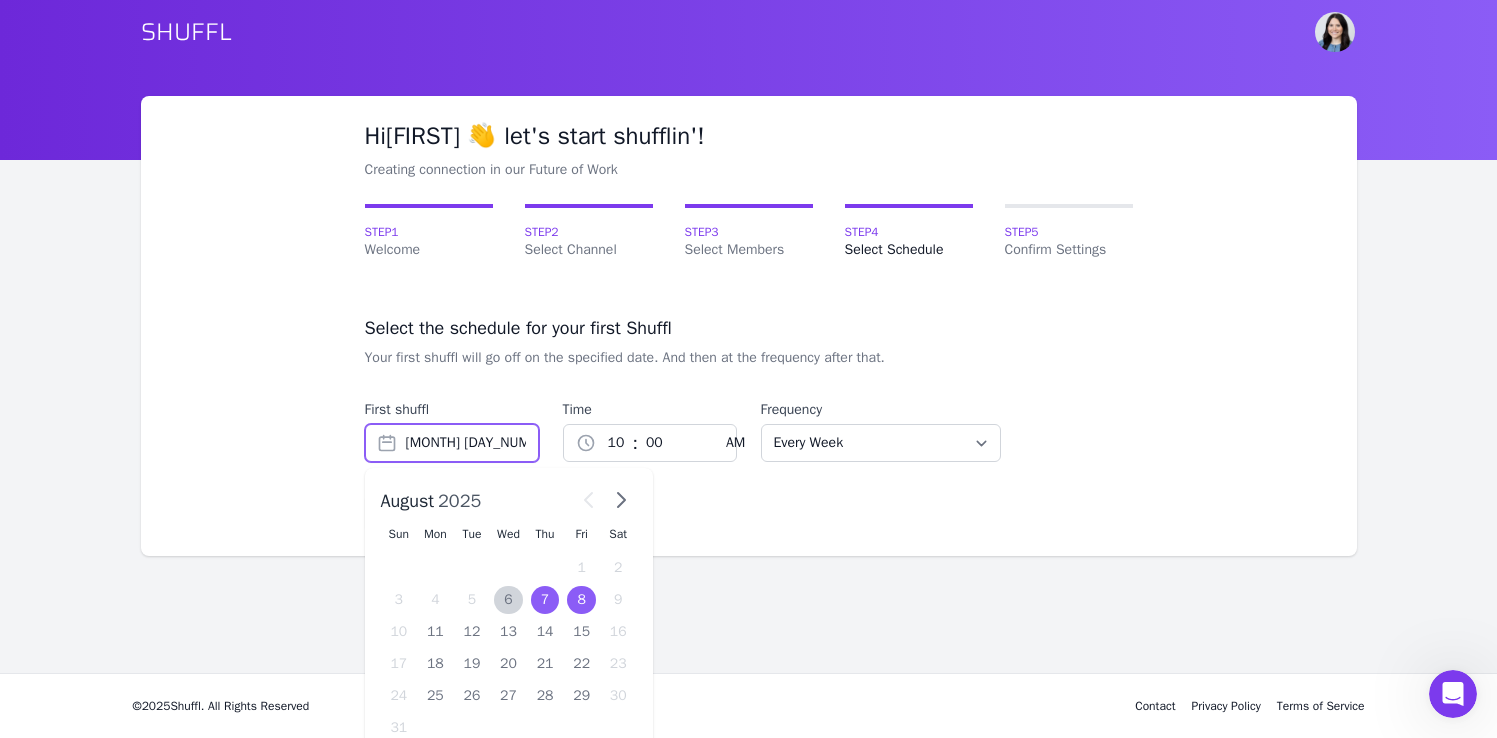 scroll, scrollTop: 25, scrollLeft: 0, axis: vertical 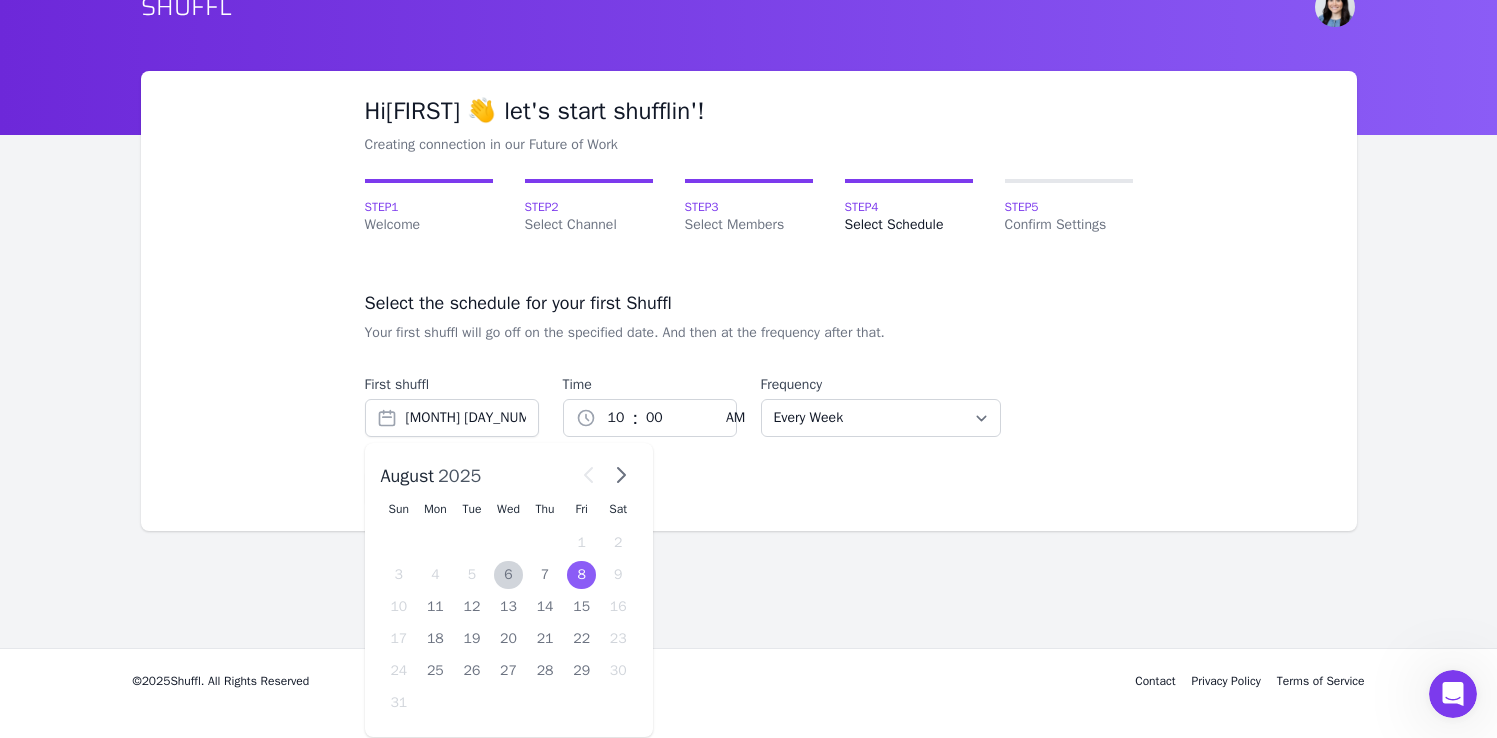 click on "Hi Cassandra 👋 let's start shufflin'! Creating connection in our Future of Work Step 1 Welcome Step 2 Select Channel Step 3 Select Members Step 4 Select Schedule Step 5 Confirm Settings Select the schedule for your first Shuffl Your first shuffl will go off on the specified date. And then at the frequency after that. First shuffl Aug 8, 2025 August 2025 Sun Mon Tue Wed Thu Fri Sat 1 2 3 4 5 6 7 8 9 10 11 12 13 14 15 16 17 18 19 20 21 22 23 24 25 26 27 28 29 30 31 Time 1 2 3 4 5 6 7 8 9 10 11 12 : 00 01 02 03 04 05 06 07 08 09 10 11 12 13 14 15 16 17 18 19 20 21 22 23 24 25 26 27 28 29 30 31 32 33 34 35 36 37 38 39 40 41 42 43 44 45 46 47 48 49 50 51 52 53 54 55 56 57 58 59 AM PM Frequency Every Week Every Two Weeks Every Three Weeks Every Four Weeks Start Of Every Month End Of Every Month Select Schedule" at bounding box center (749, 301) 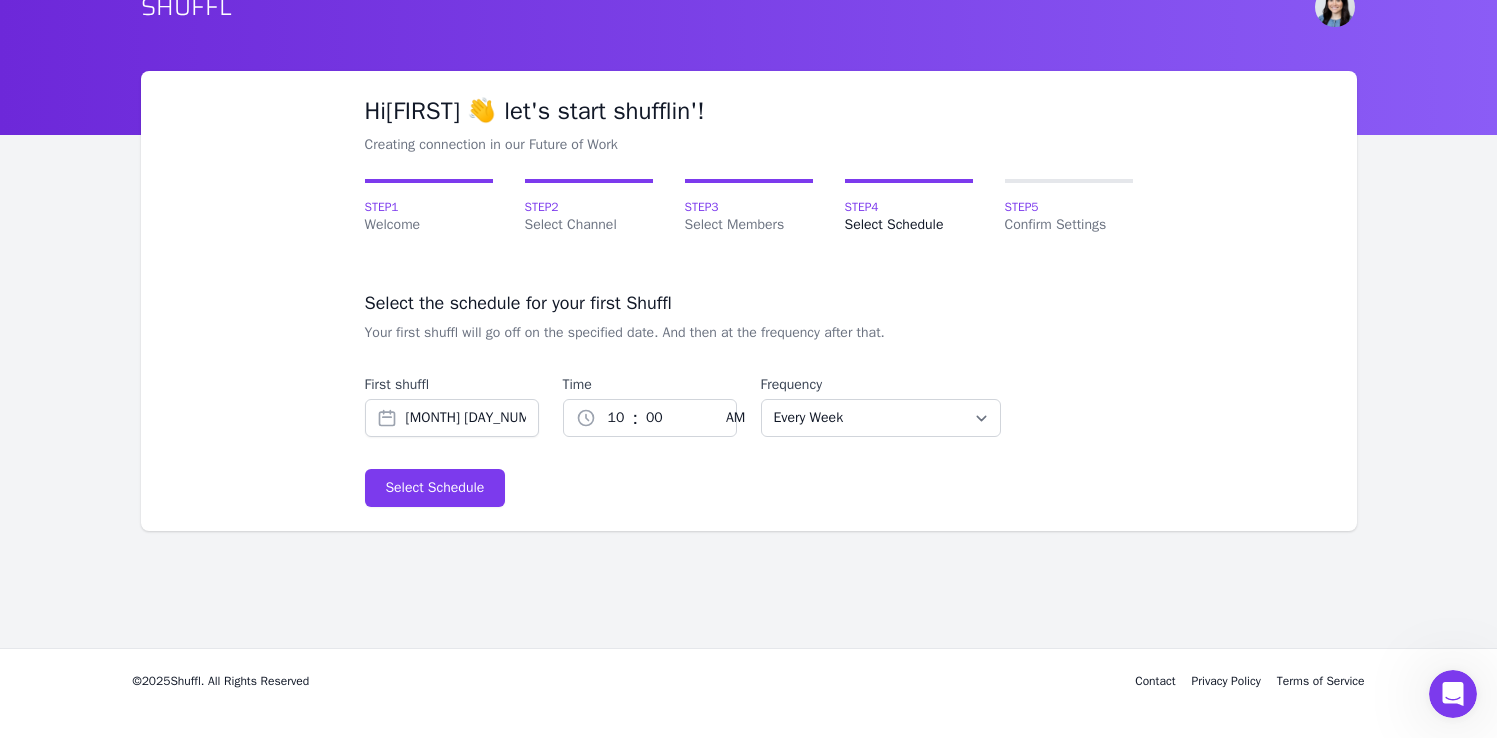 click on "[NUMBER] [NUMBER] [NUMBER] [NUMBER] [NUMBER] [NUMBER] [NUMBER] [NUMBER] [NUMBER] [NUMBER] [NUMBER] [NUMBER]" at bounding box center (614, 418) 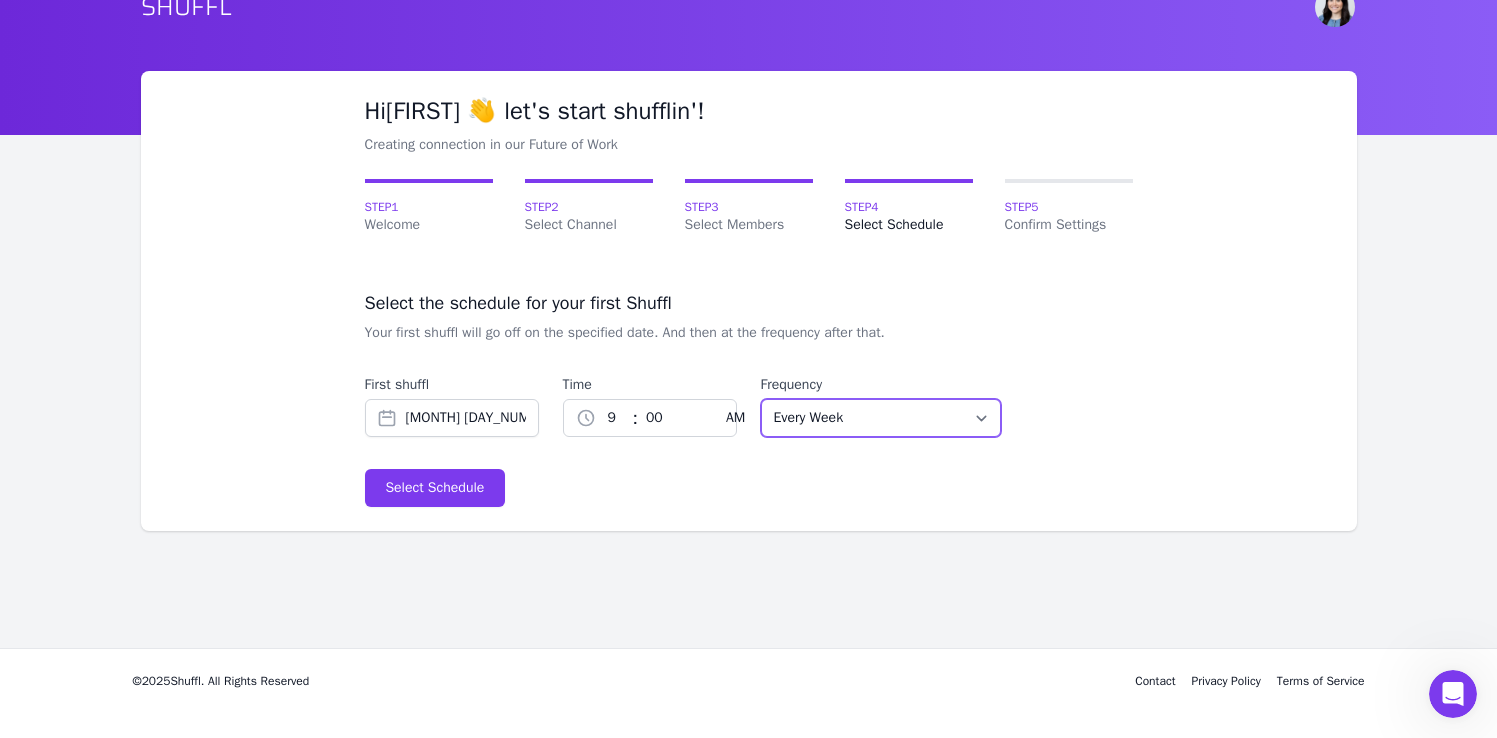 click on "Every Week Every Two Weeks Every Three Weeks Every Four Weeks Start Of Every Month End Of Every Month" at bounding box center (881, 418) 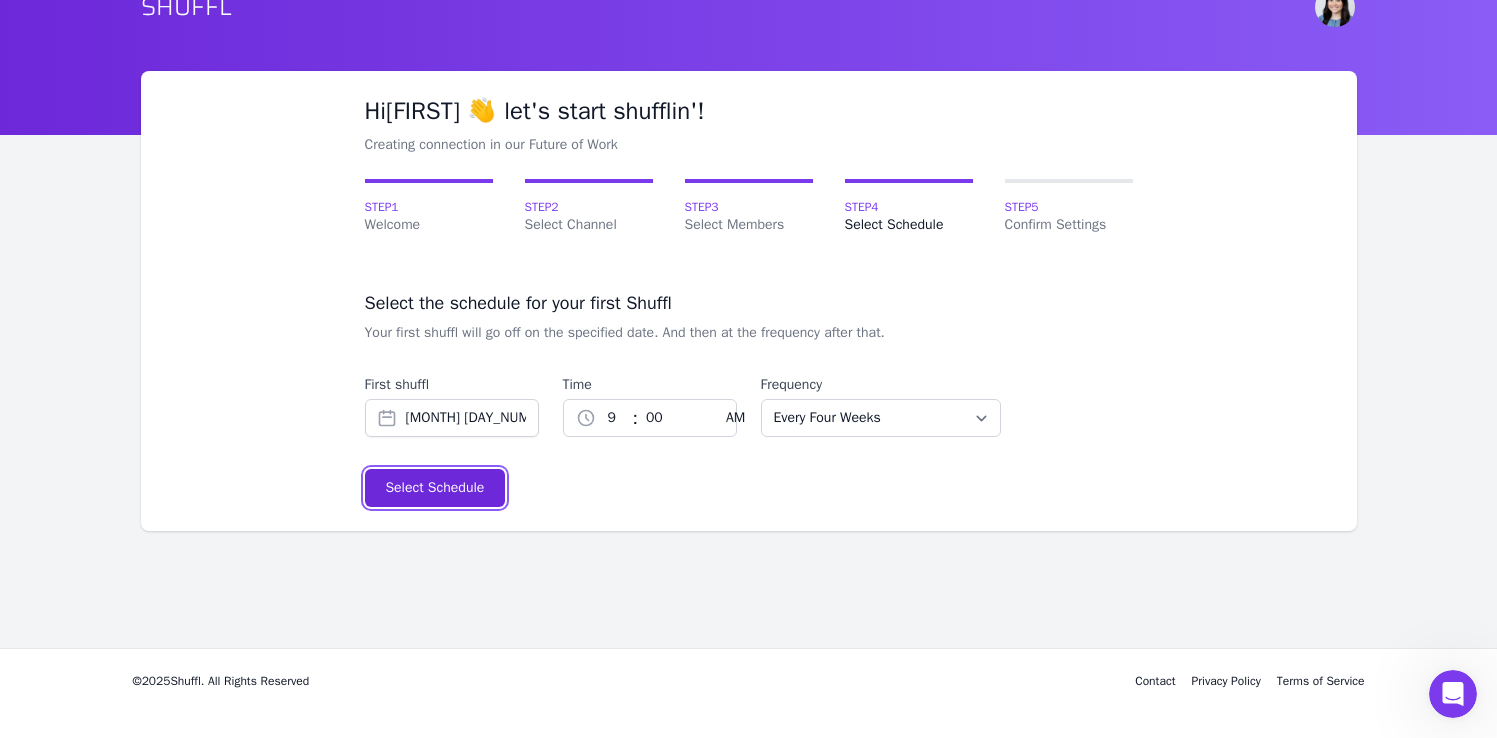 click on "Select Schedule" at bounding box center [434, 488] 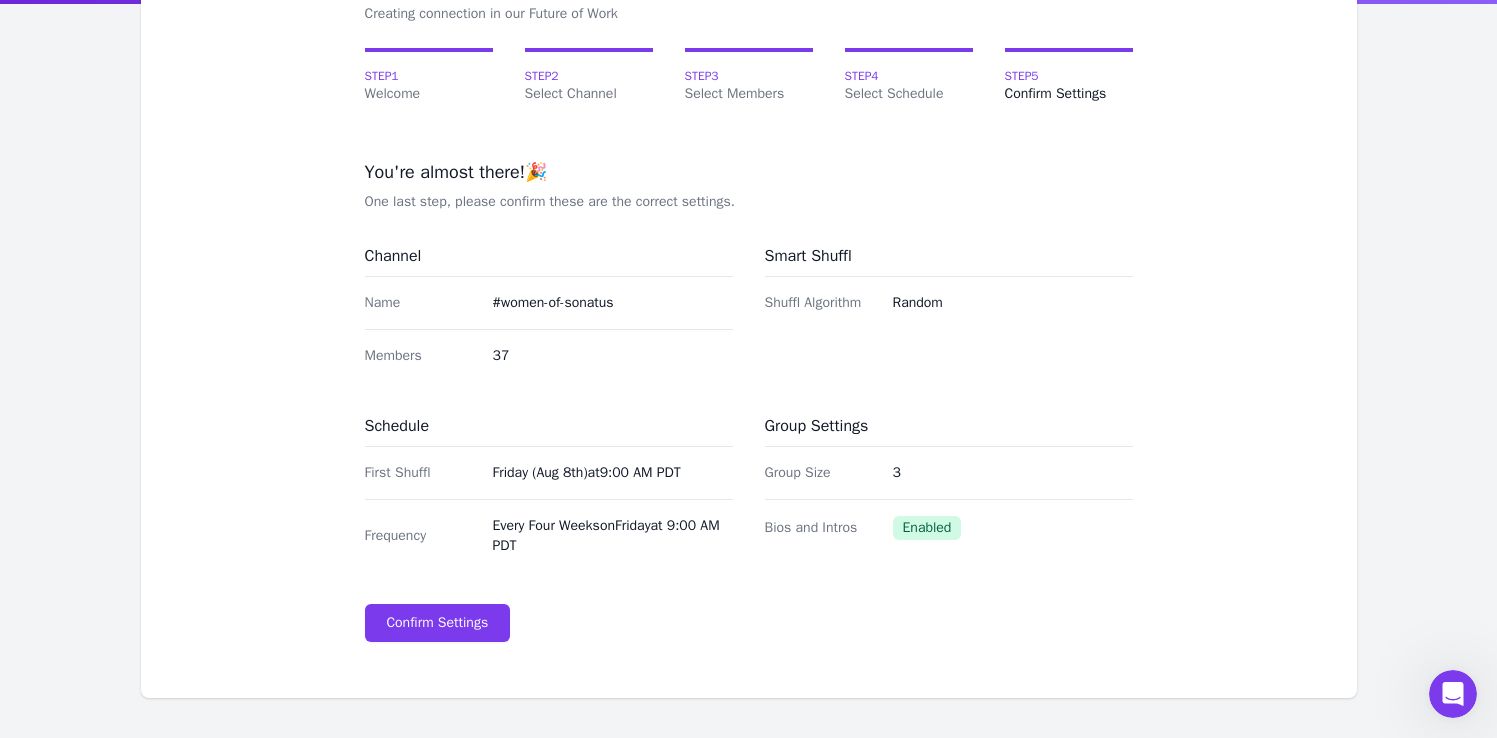 scroll, scrollTop: 176, scrollLeft: 0, axis: vertical 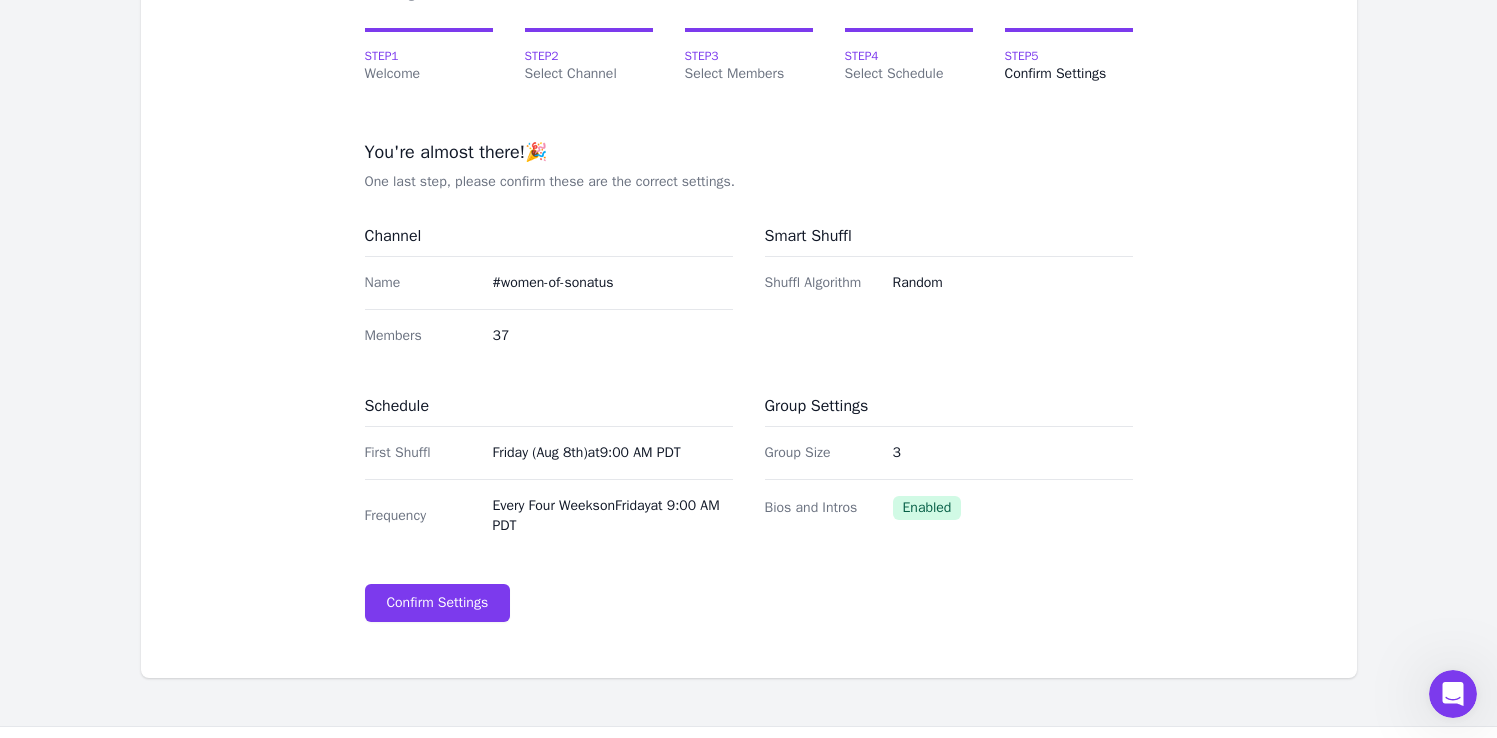 click on "Friday (Aug 8th)  at  9:00 AM PDT" at bounding box center (613, 453) 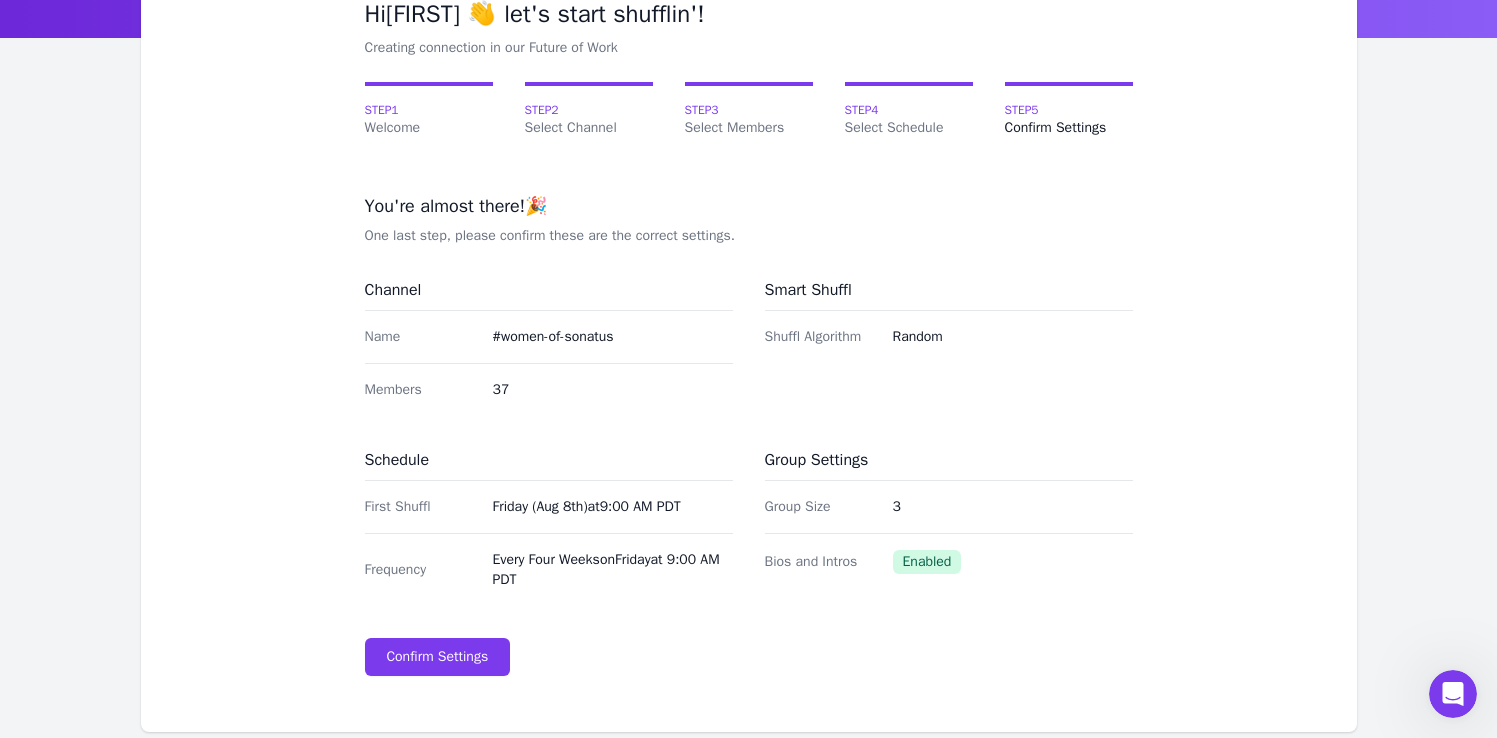 scroll, scrollTop: 100, scrollLeft: 0, axis: vertical 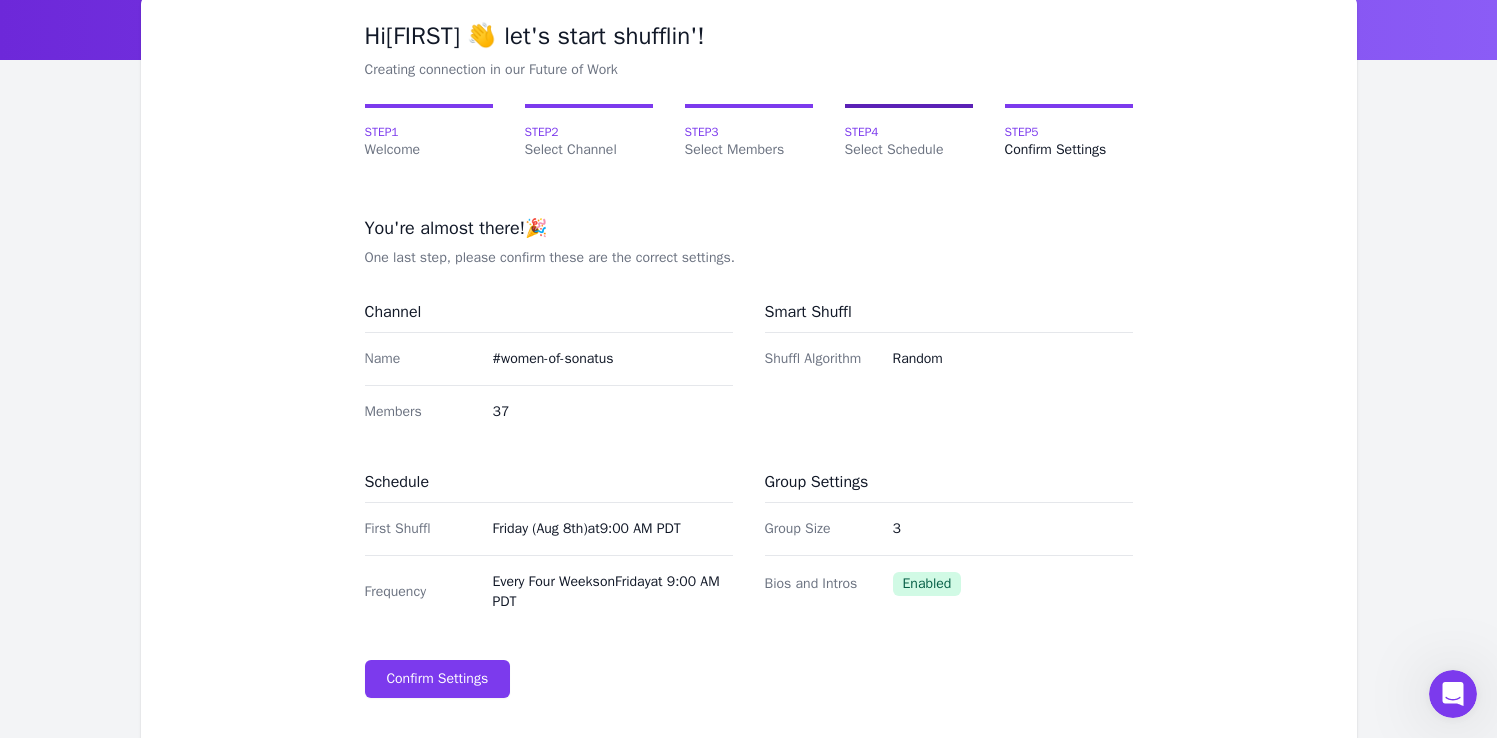 click on "Step [NUMBER]" at bounding box center [909, 132] 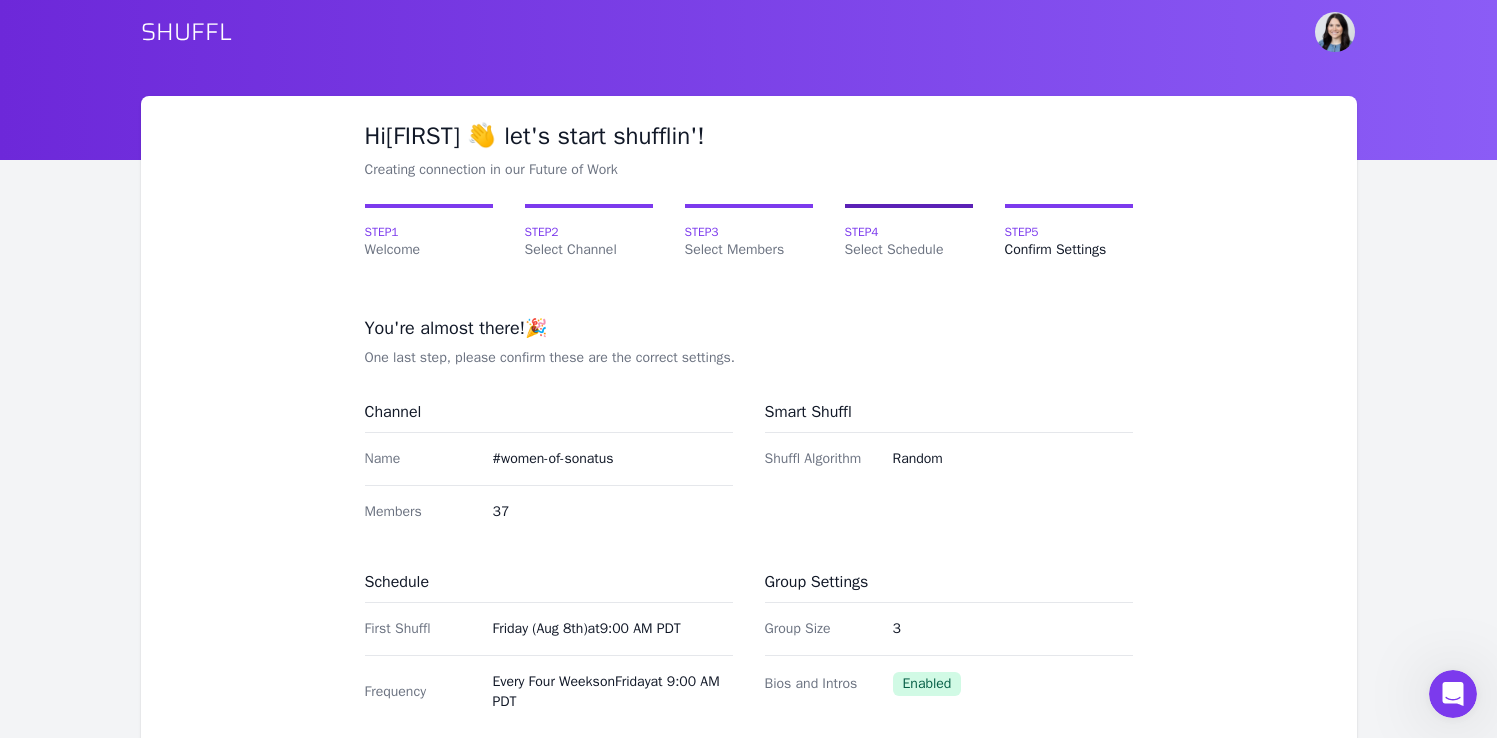 select on "10" 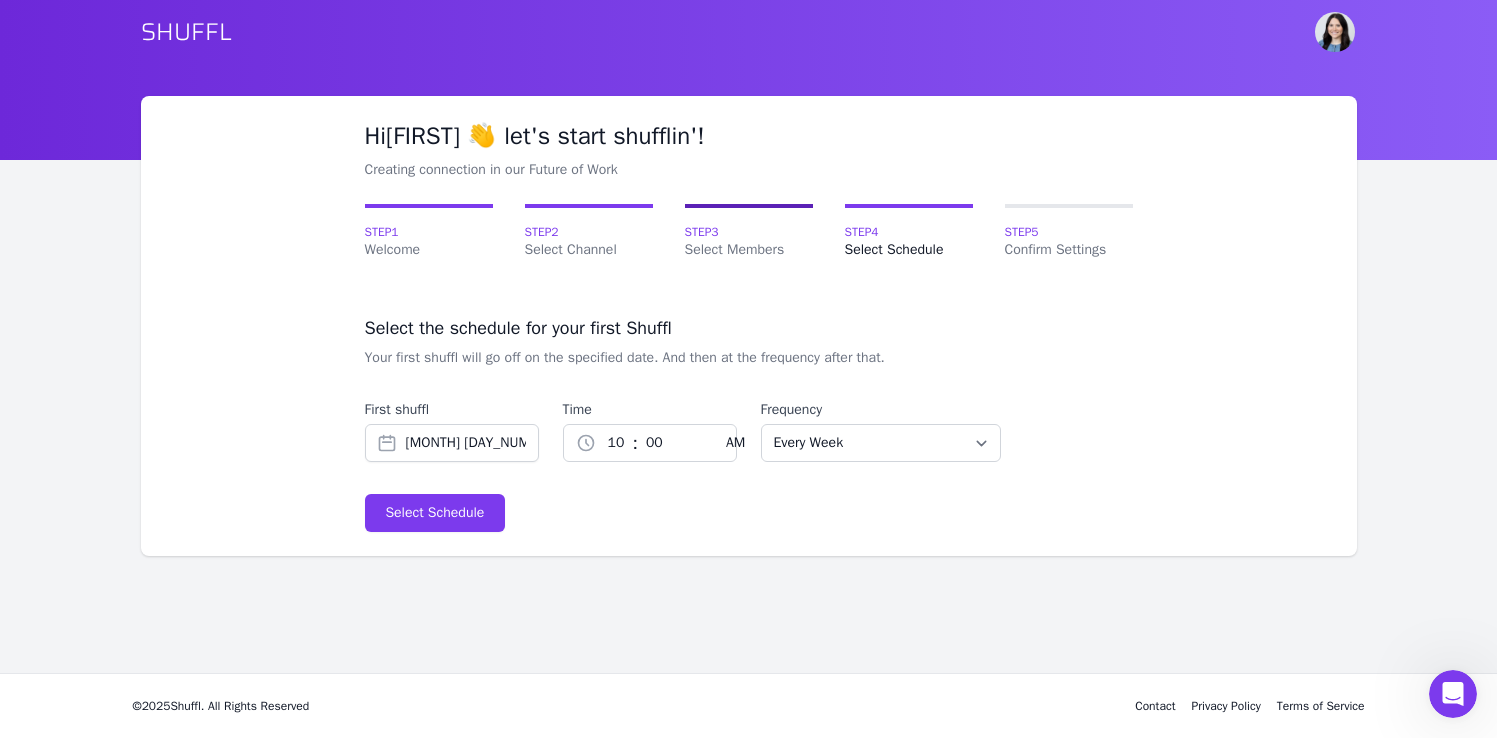 click on "Step  3" at bounding box center (749, 232) 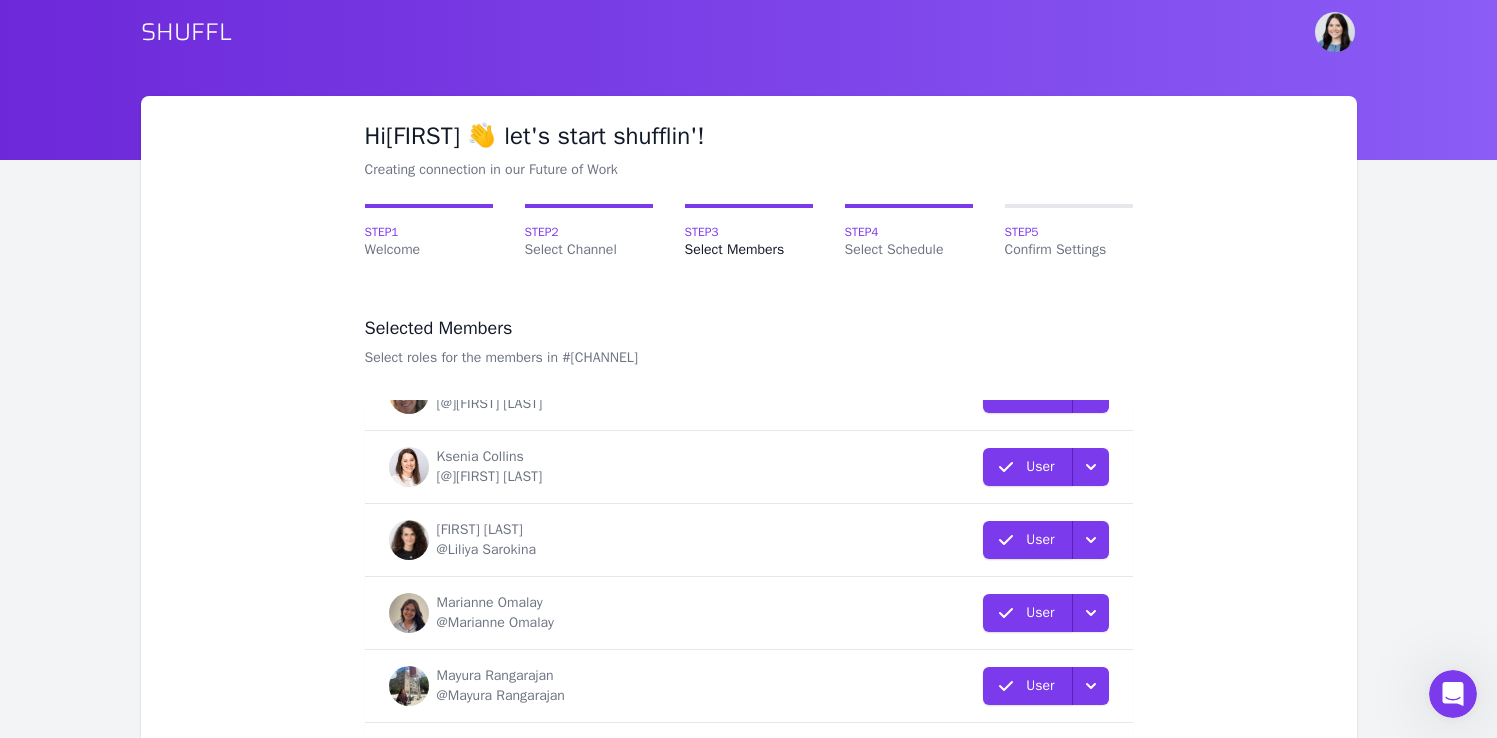scroll, scrollTop: 2486, scrollLeft: 0, axis: vertical 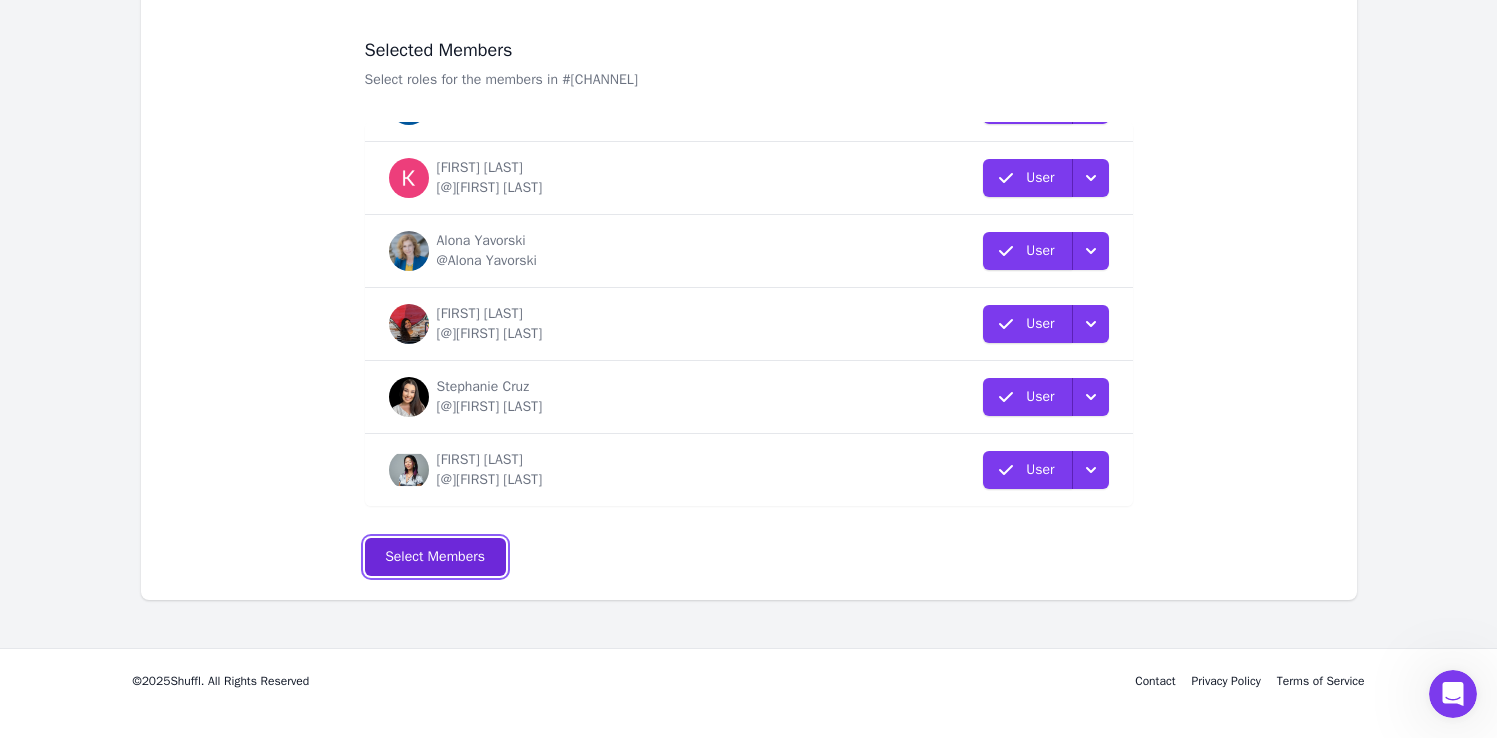 click on "Select Members" at bounding box center (435, 557) 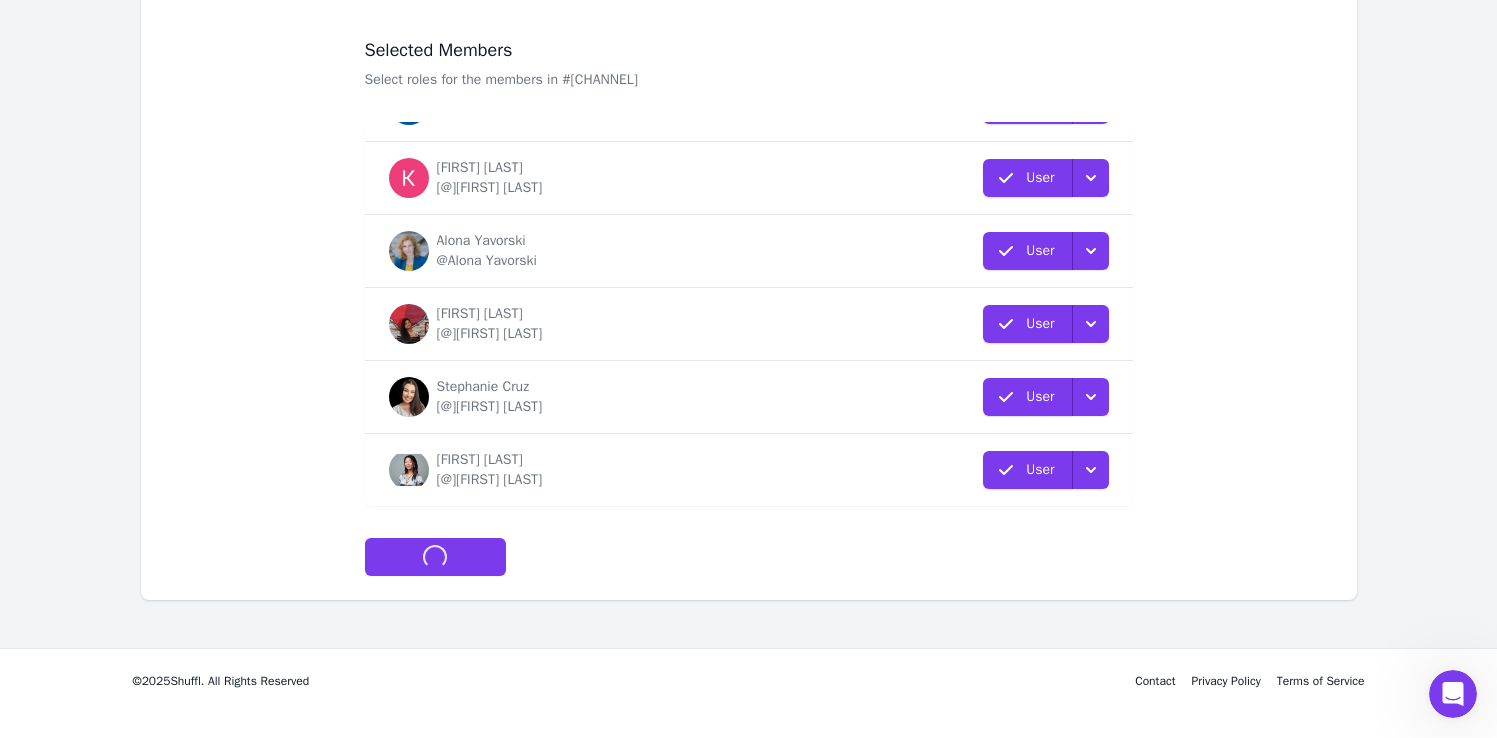 select on "10" 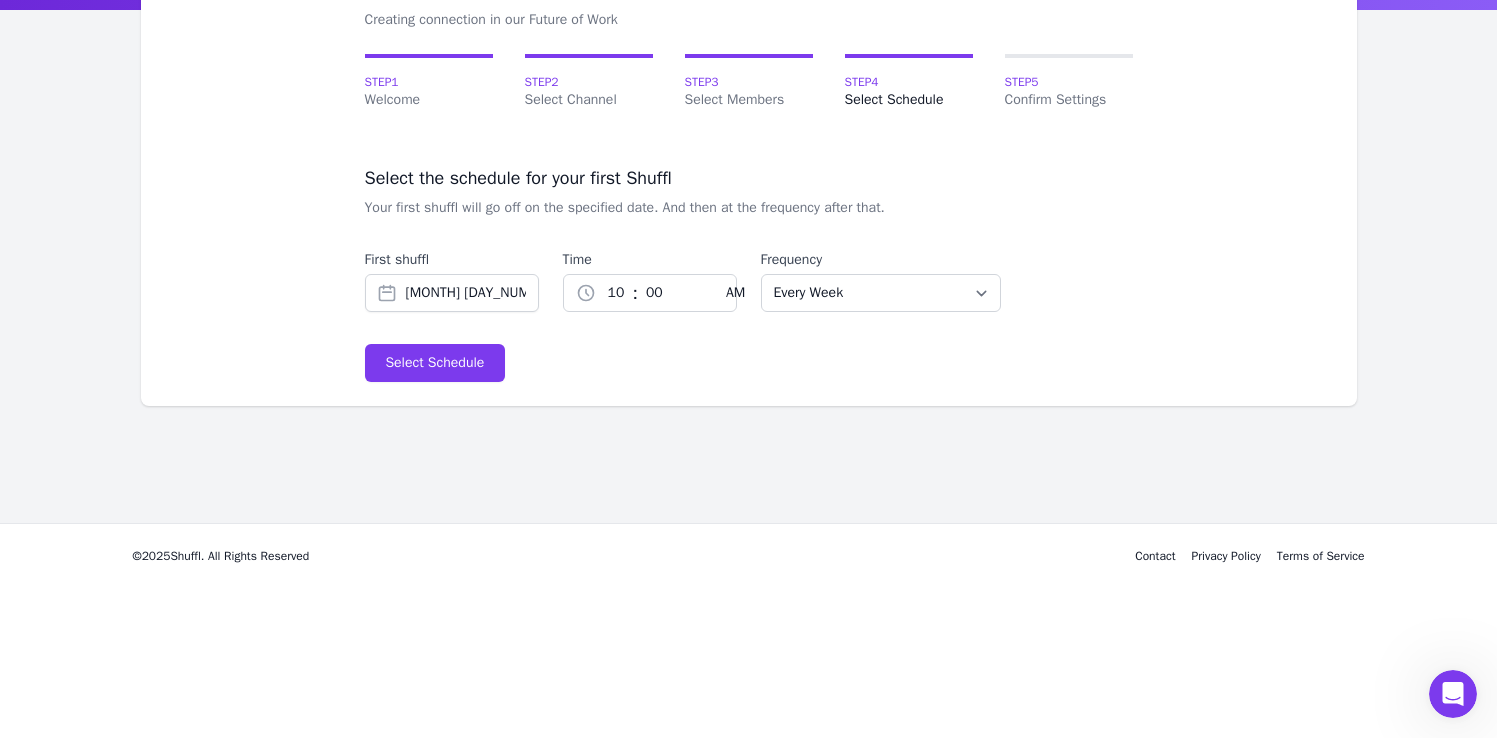scroll, scrollTop: 0, scrollLeft: 0, axis: both 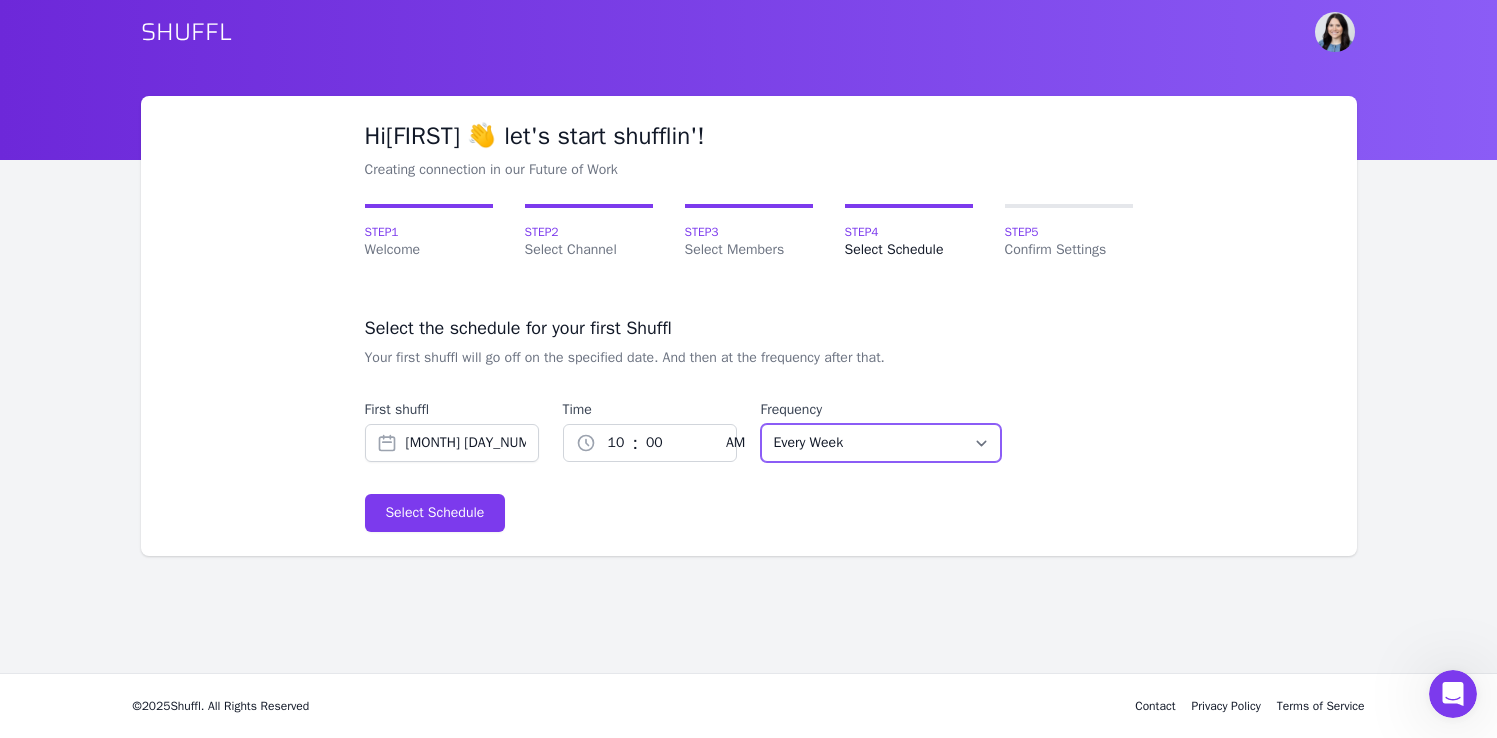 click on "Every Week Every Two Weeks Every Three Weeks Every Four Weeks Start Of Every Month End Of Every Month" at bounding box center (881, 443) 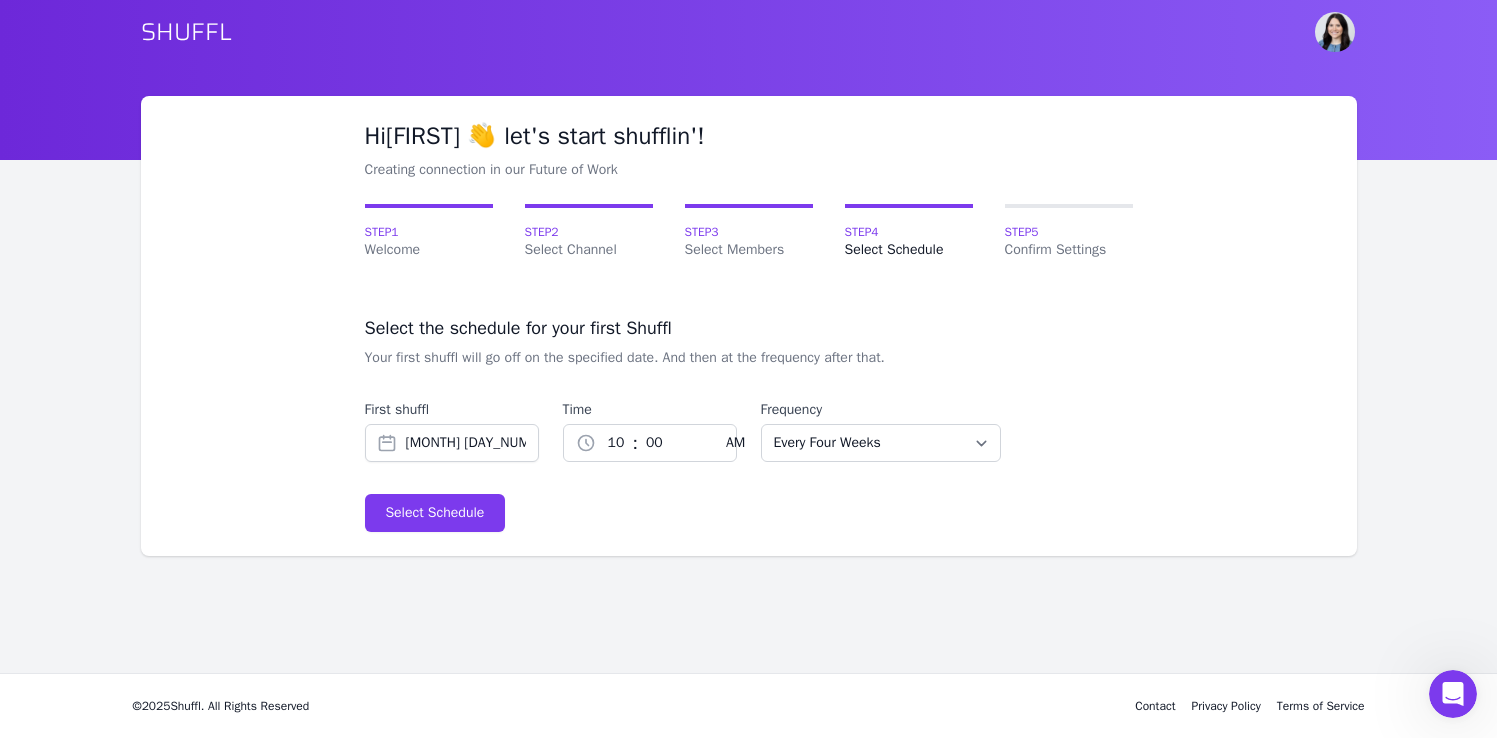 click on "[NUMBER] [NUMBER] [NUMBER] [NUMBER] [NUMBER] [NUMBER] [NUMBER] [NUMBER] [NUMBER] [NUMBER] [NUMBER] [NUMBER]" at bounding box center (614, 443) 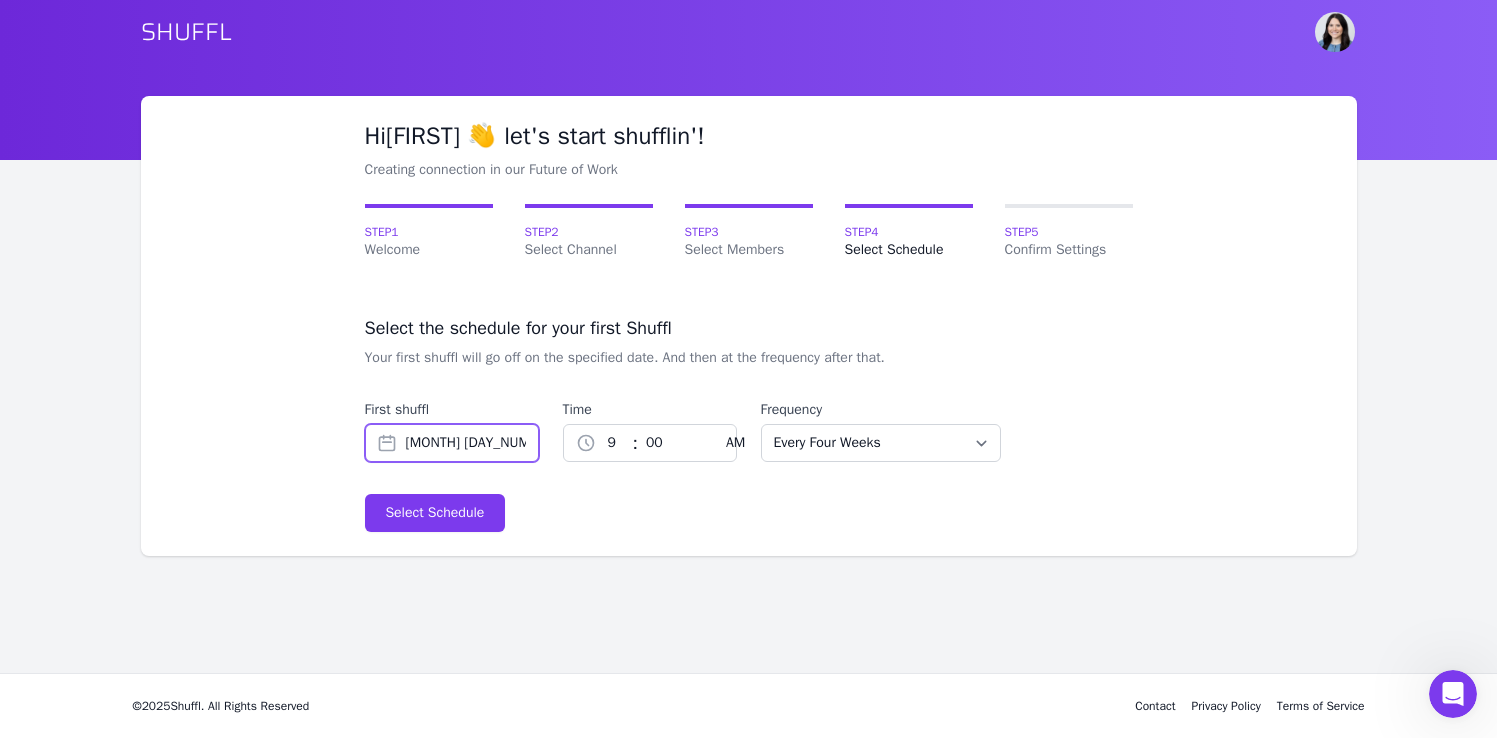 click on "[MONTH] [DAY_NUM], [YEAR]" at bounding box center (452, 443) 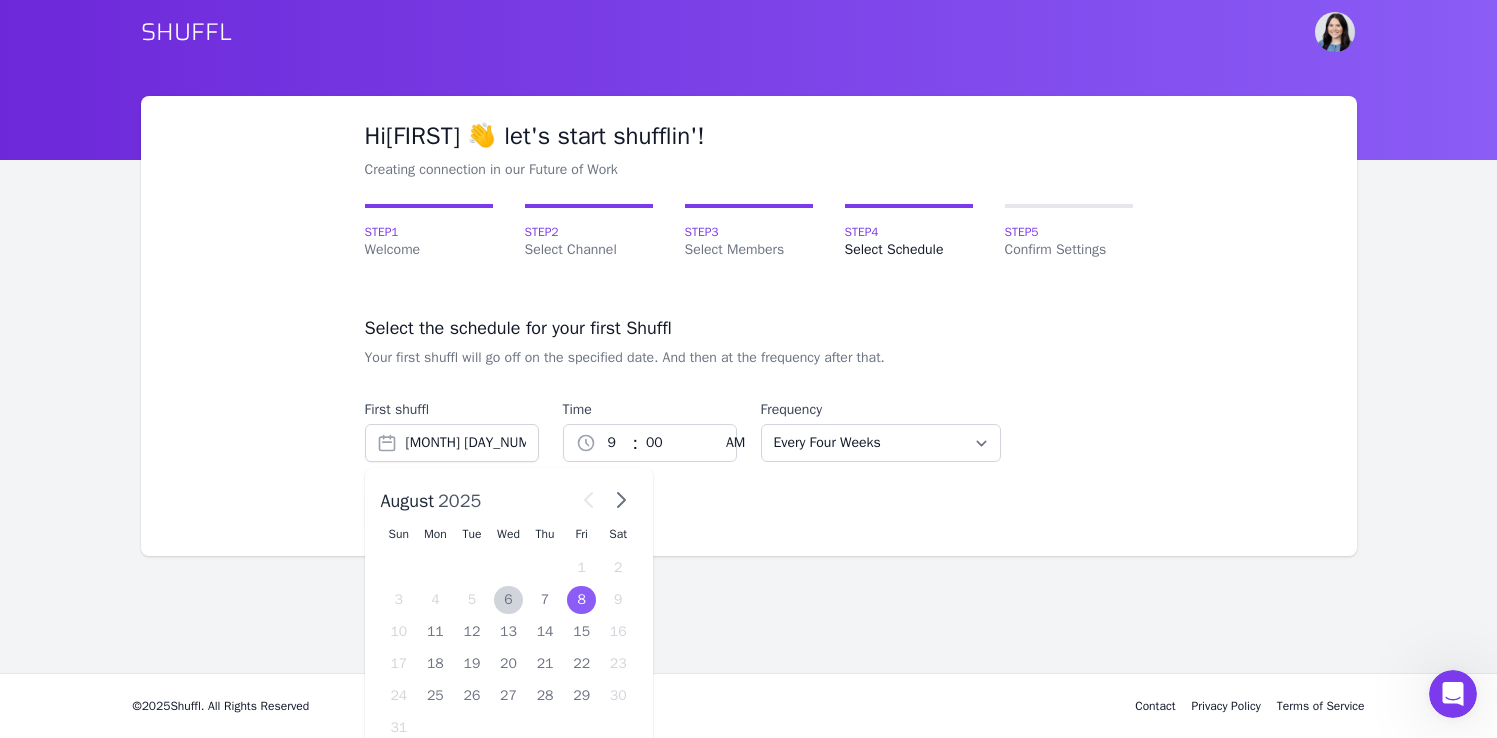 click on "Hi Cassandra 👋 let's start shufflin'! Creating connection in our Future of Work Step 1 Welcome Step 2 Select Channel Step 3 Select Members Step 4 Select Schedule Step 5 Confirm Settings Select the schedule for your first Shuffl Your first shuffl will go off on the specified date. And then at the frequency after that. First shuffl Aug 8, 2025 August 2025 Sun Mon Tue Wed Thu Fri Sat 1 2 3 4 5 6 7 8 9 10 11 12 13 14 15 16 17 18 19 20 21 22 23 24 25 26 27 28 29 30 31 Time 1 2 3 4 5 6 7 8 9 10 11 12 : 00 01 02 03 04 05 06 07 08 09 10 11 12 13 14 15 16 17 18 19 20 21 22 23 24 25 26 27 28 29 30 31 32 33 34 35 36 37 38 39 40 41 42 43 44 45 46 47 48 49 50 51 52 53 54 55 56 57 58 59 AM PM Frequency Every Week Every Two Weeks Every Three Weeks Every Four Weeks Start Of Every Month End Of Every Month Select Schedule" at bounding box center (748, 384) 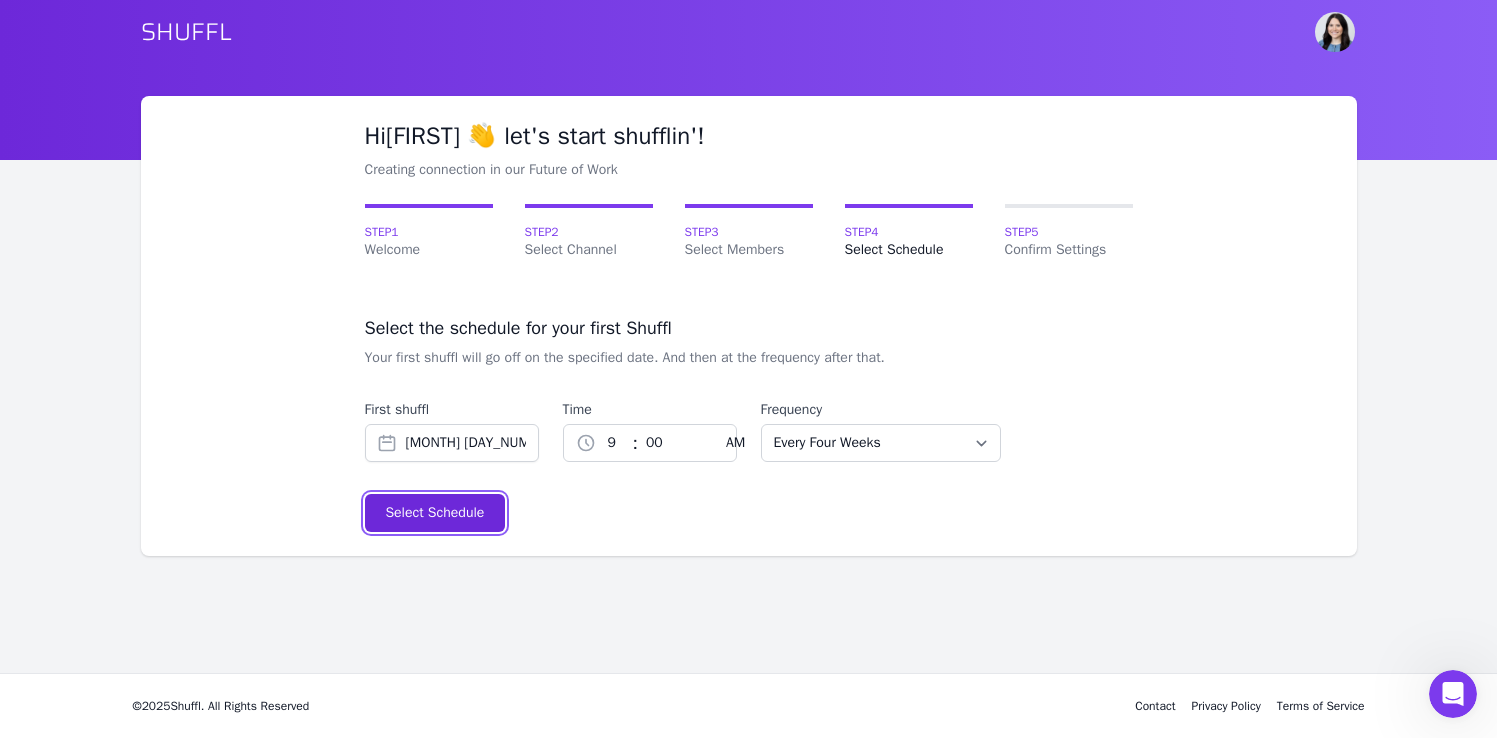 click on "Select Schedule" at bounding box center (434, 513) 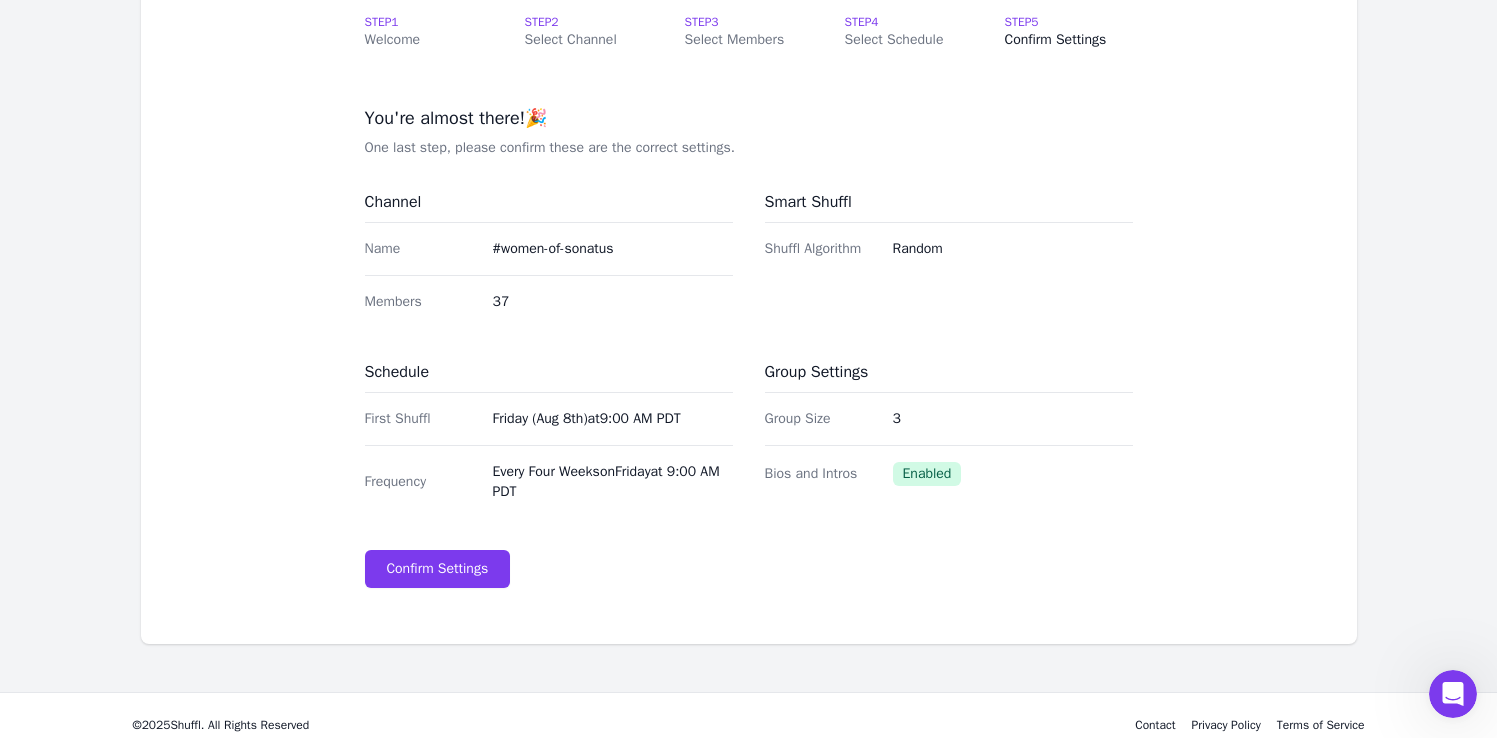 scroll, scrollTop: 214, scrollLeft: 0, axis: vertical 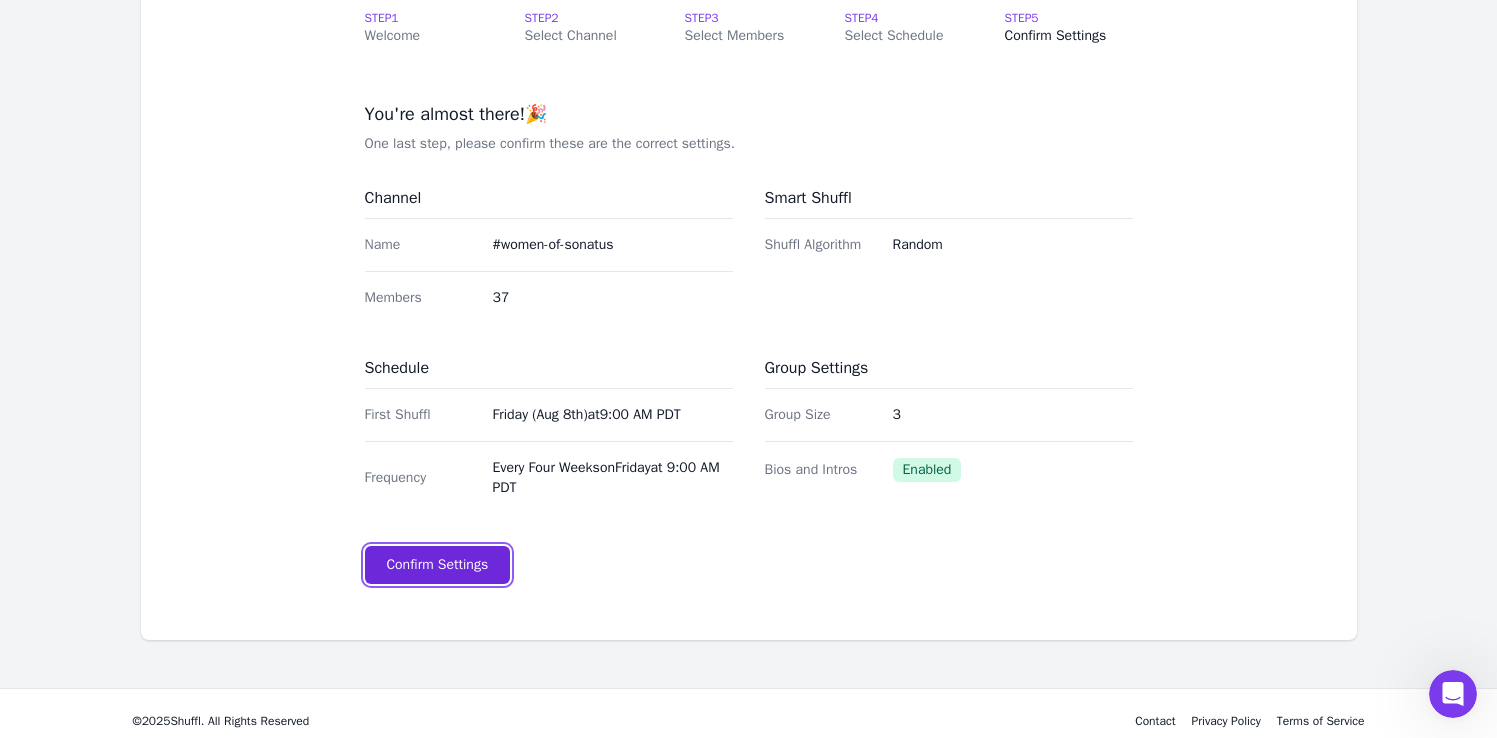 click on "Confirm Settings" at bounding box center [437, 565] 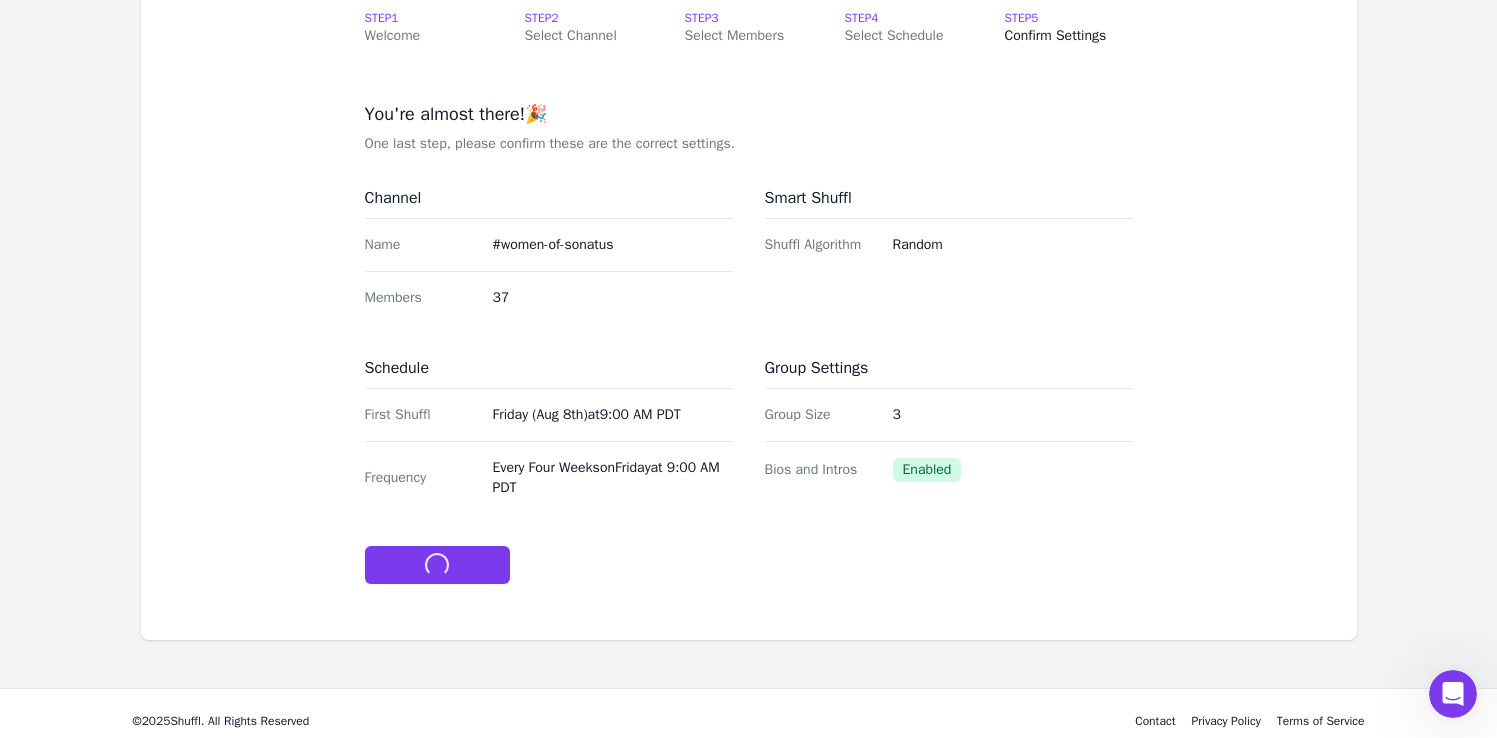 scroll, scrollTop: 0, scrollLeft: 0, axis: both 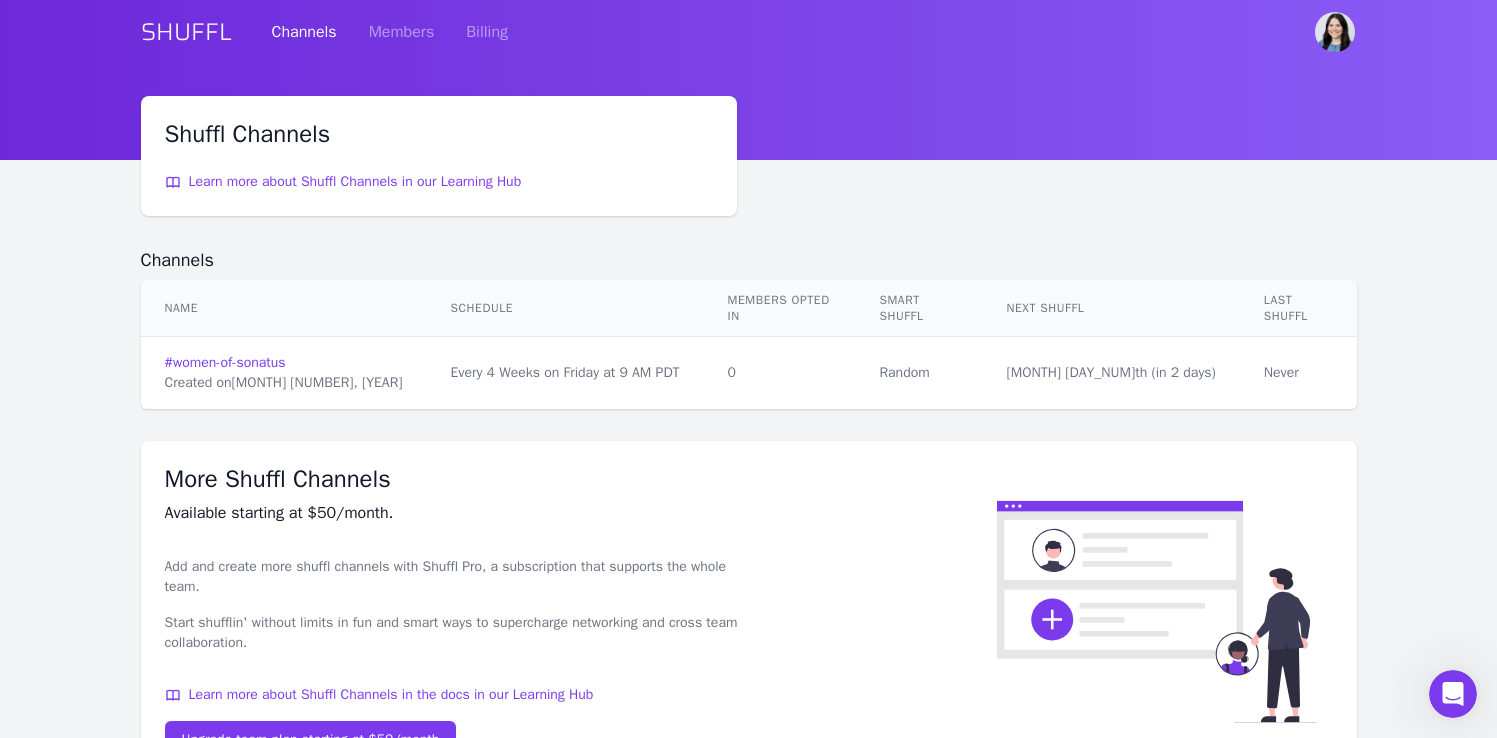 click on "Never" at bounding box center [1298, 373] 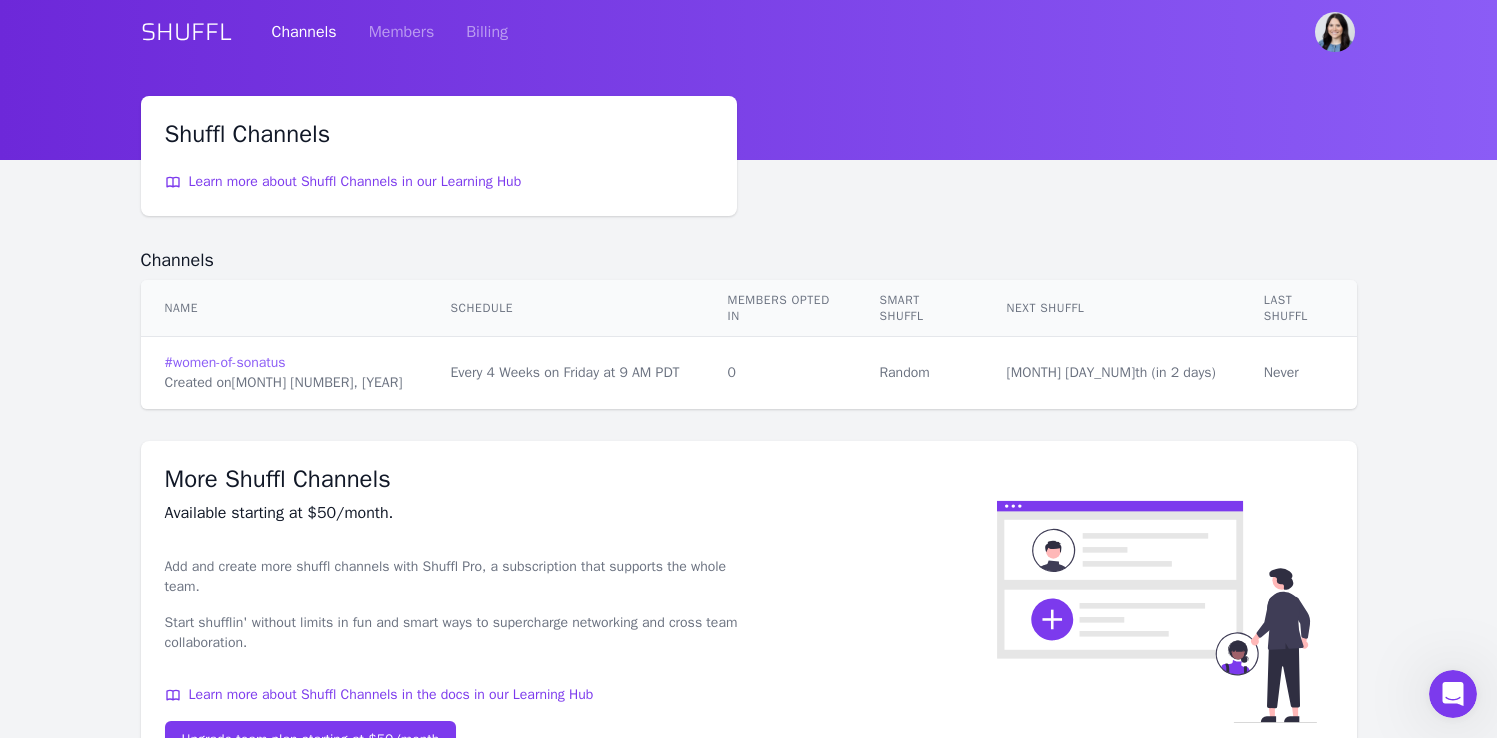 click on "# women-of-sonatus" at bounding box center (284, 363) 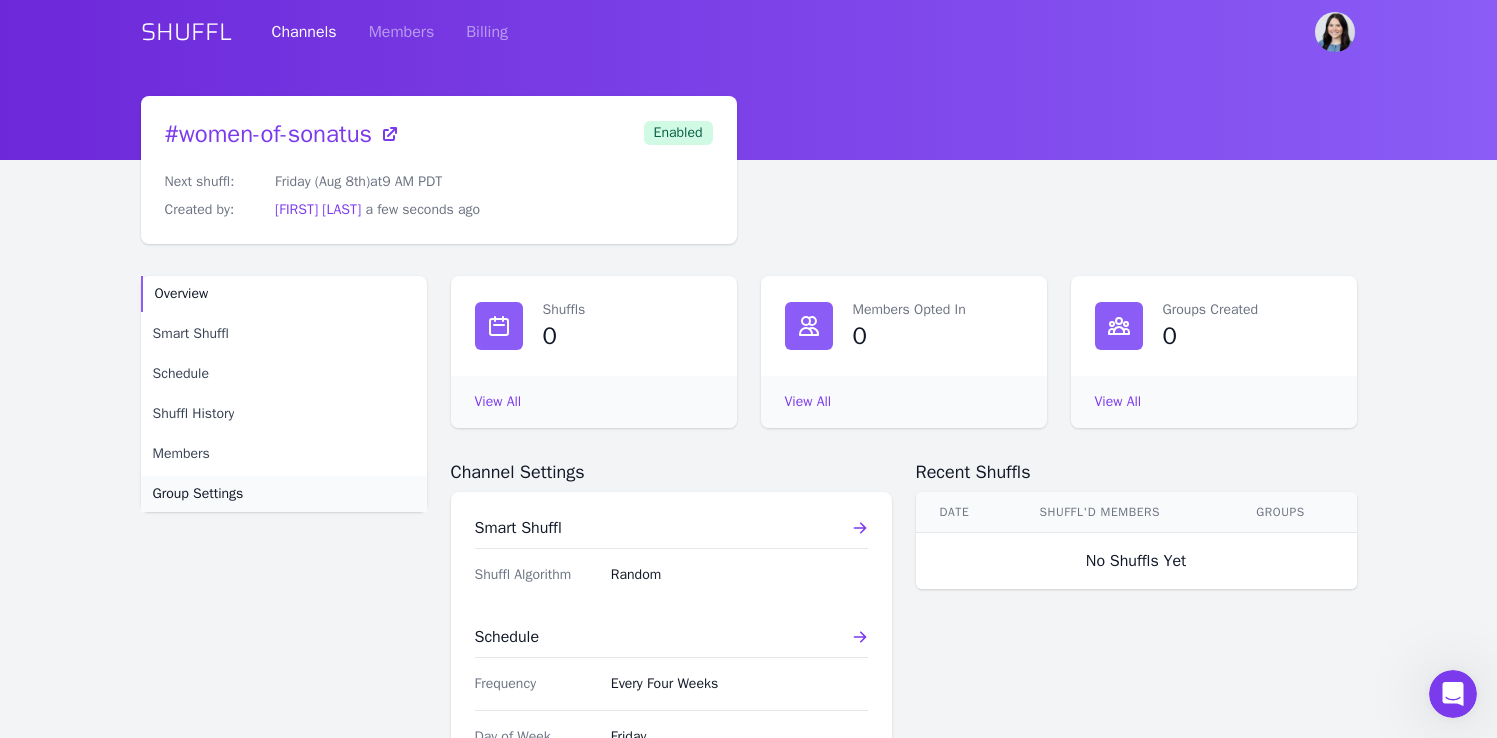 click on "Group Settings" at bounding box center (198, 494) 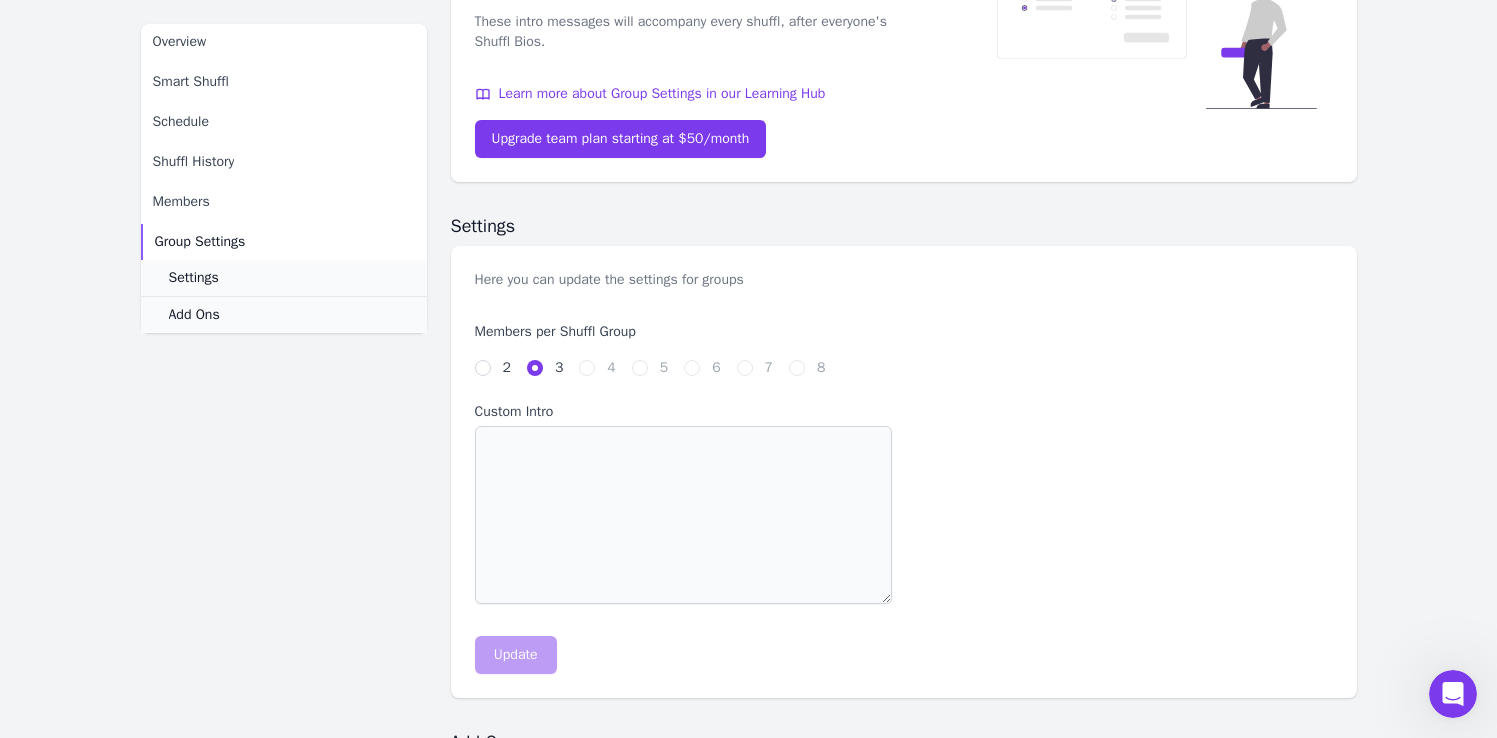 scroll, scrollTop: 449, scrollLeft: 0, axis: vertical 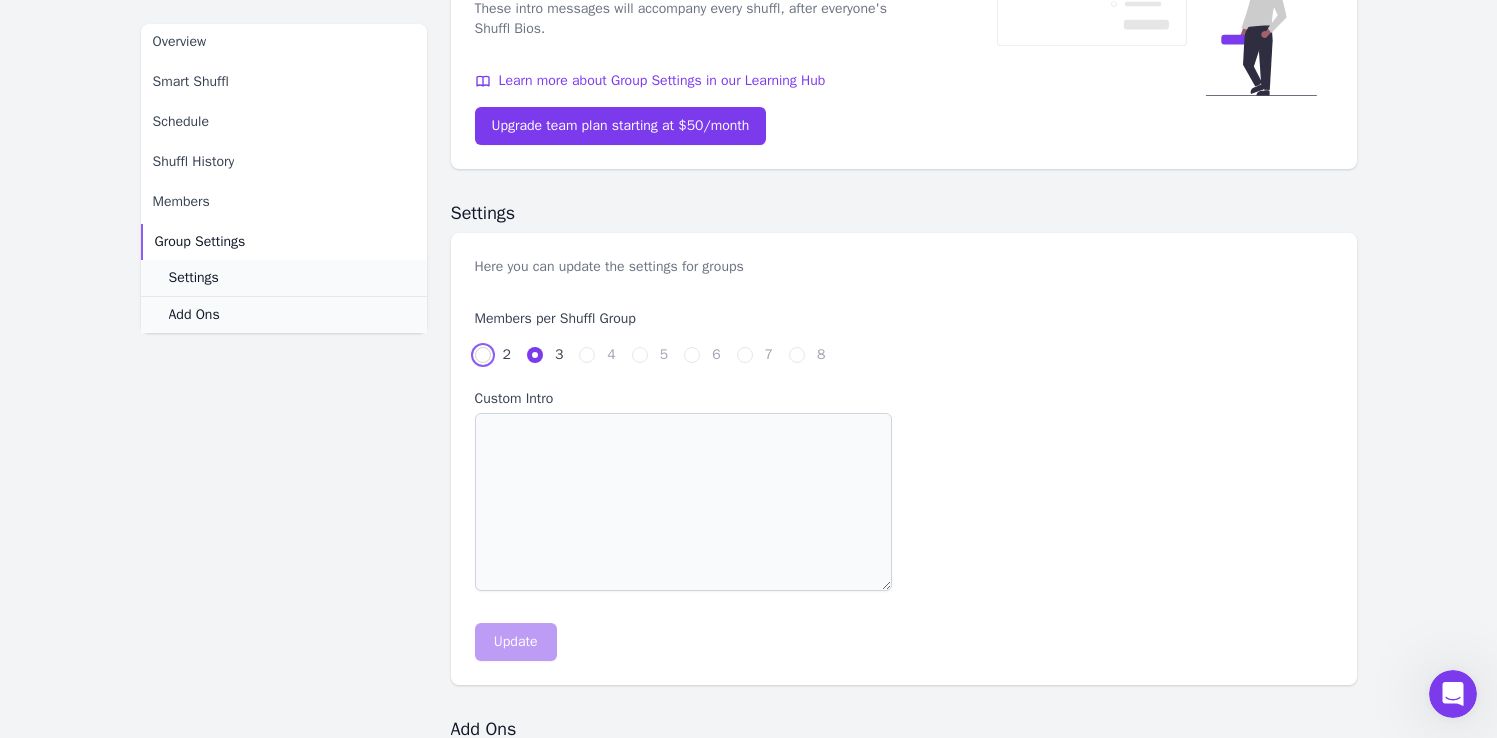 click on "2" at bounding box center [483, 355] 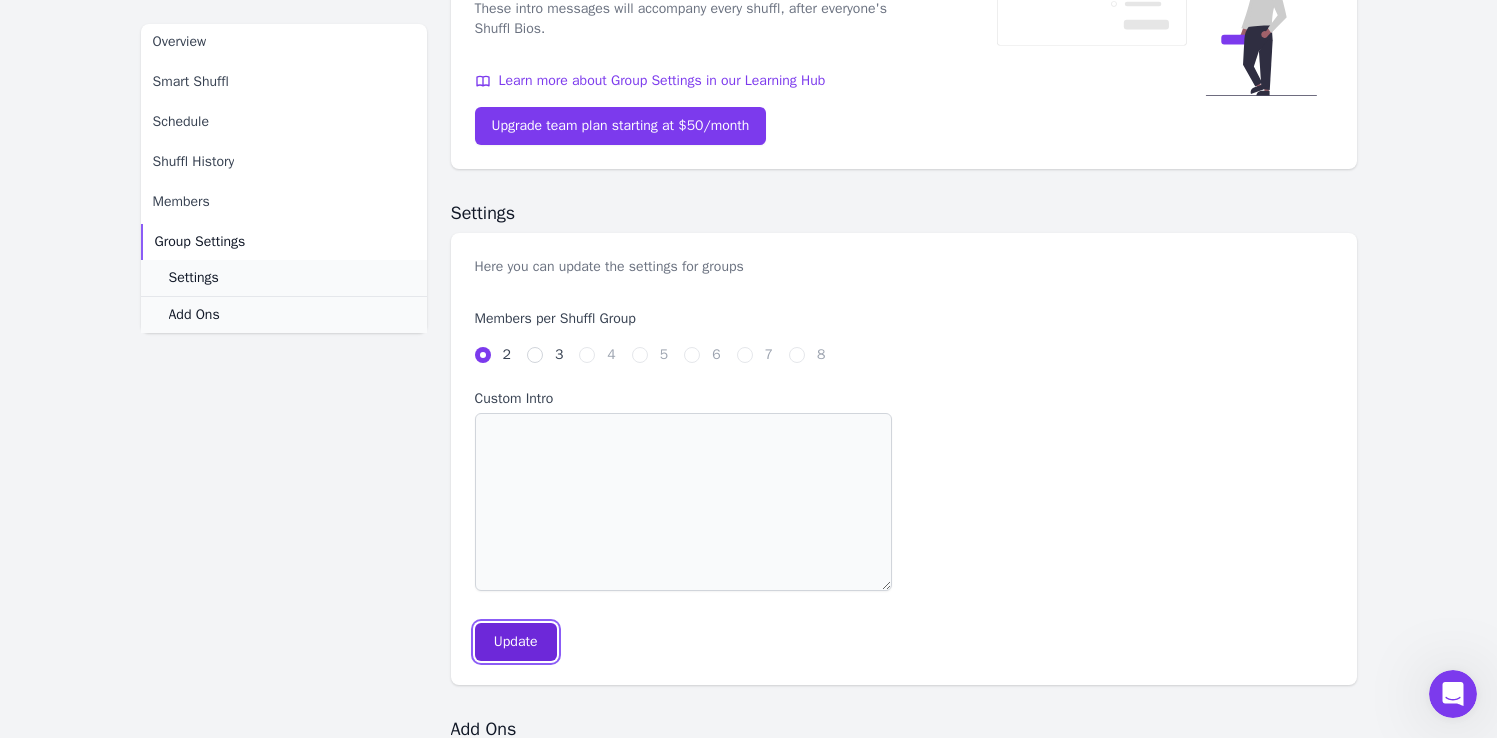 click on "Update" at bounding box center (516, 642) 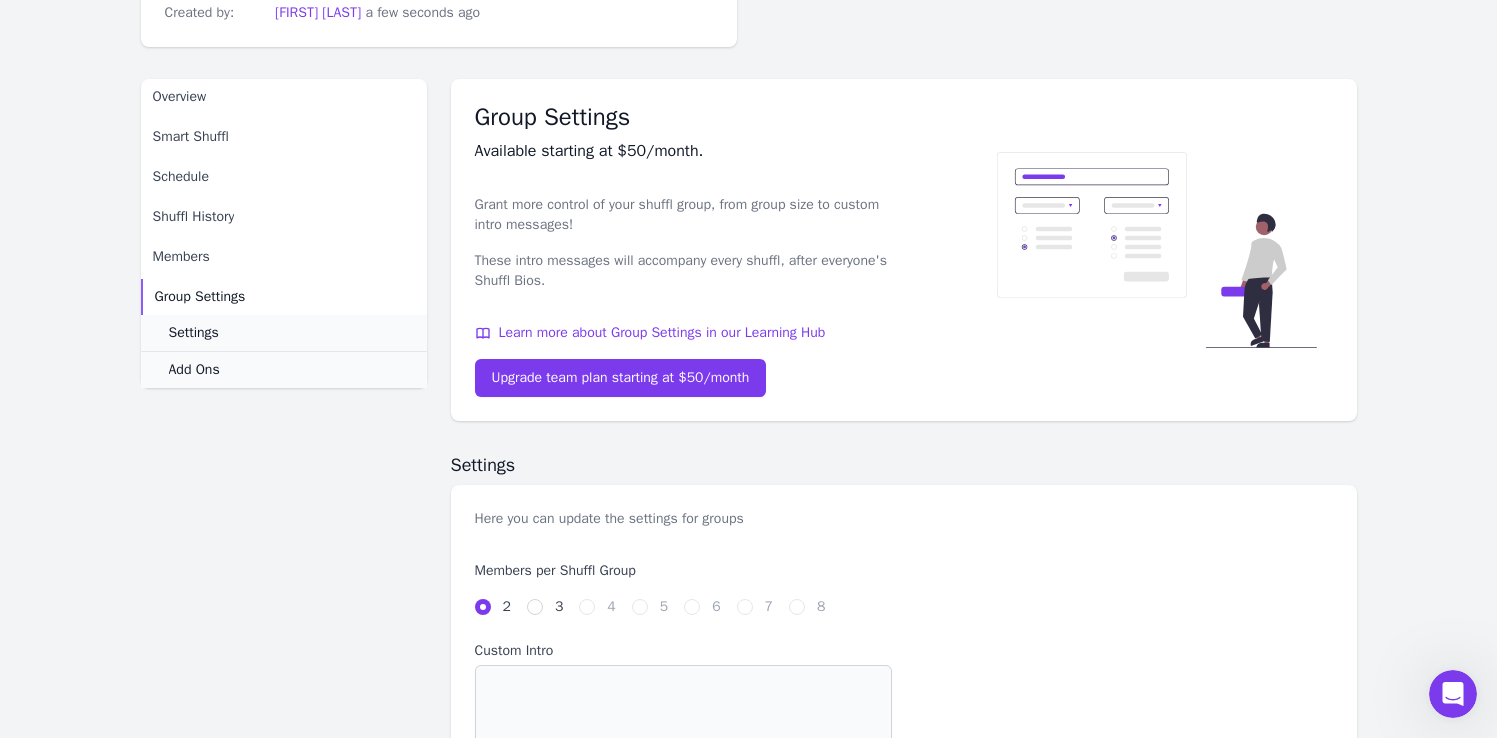scroll, scrollTop: 196, scrollLeft: 0, axis: vertical 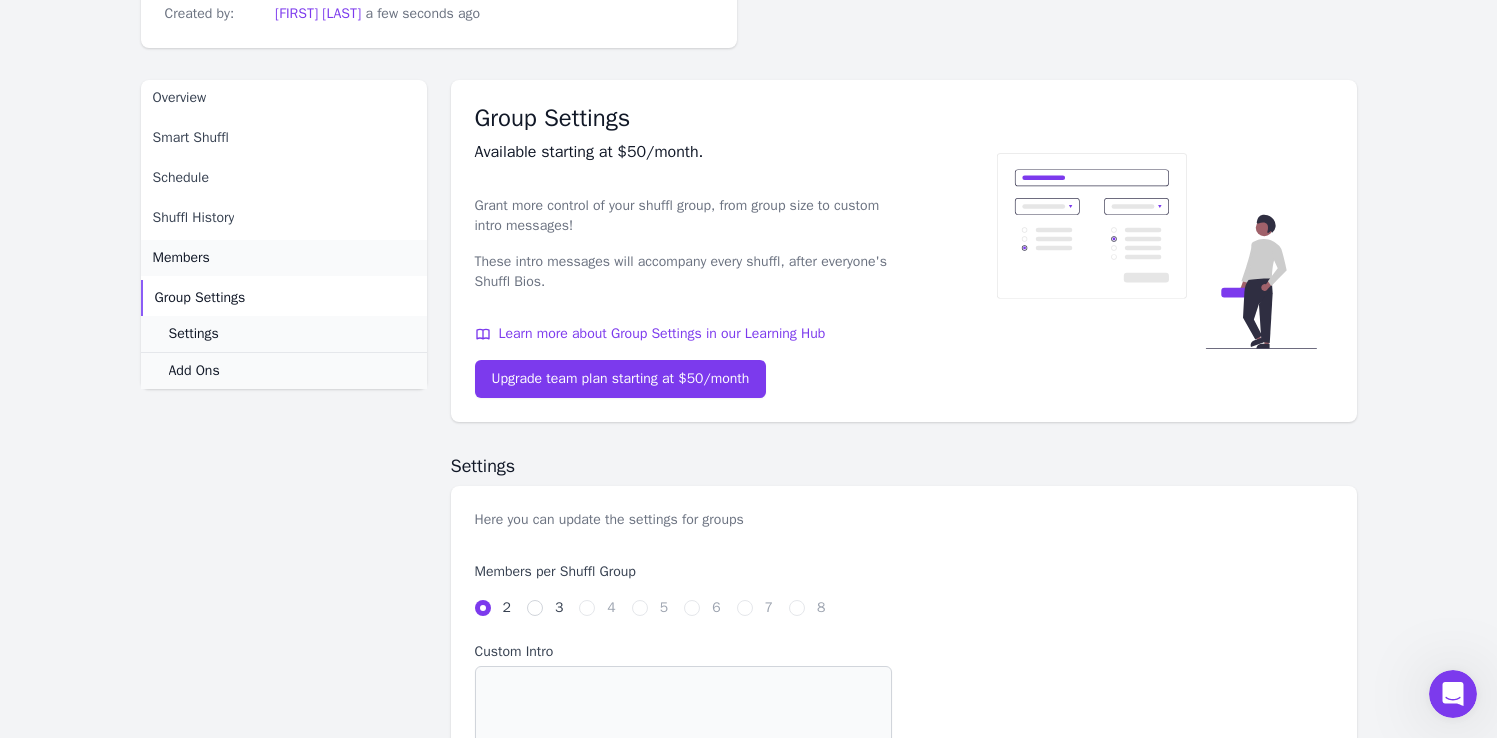click on "Members" at bounding box center [181, 258] 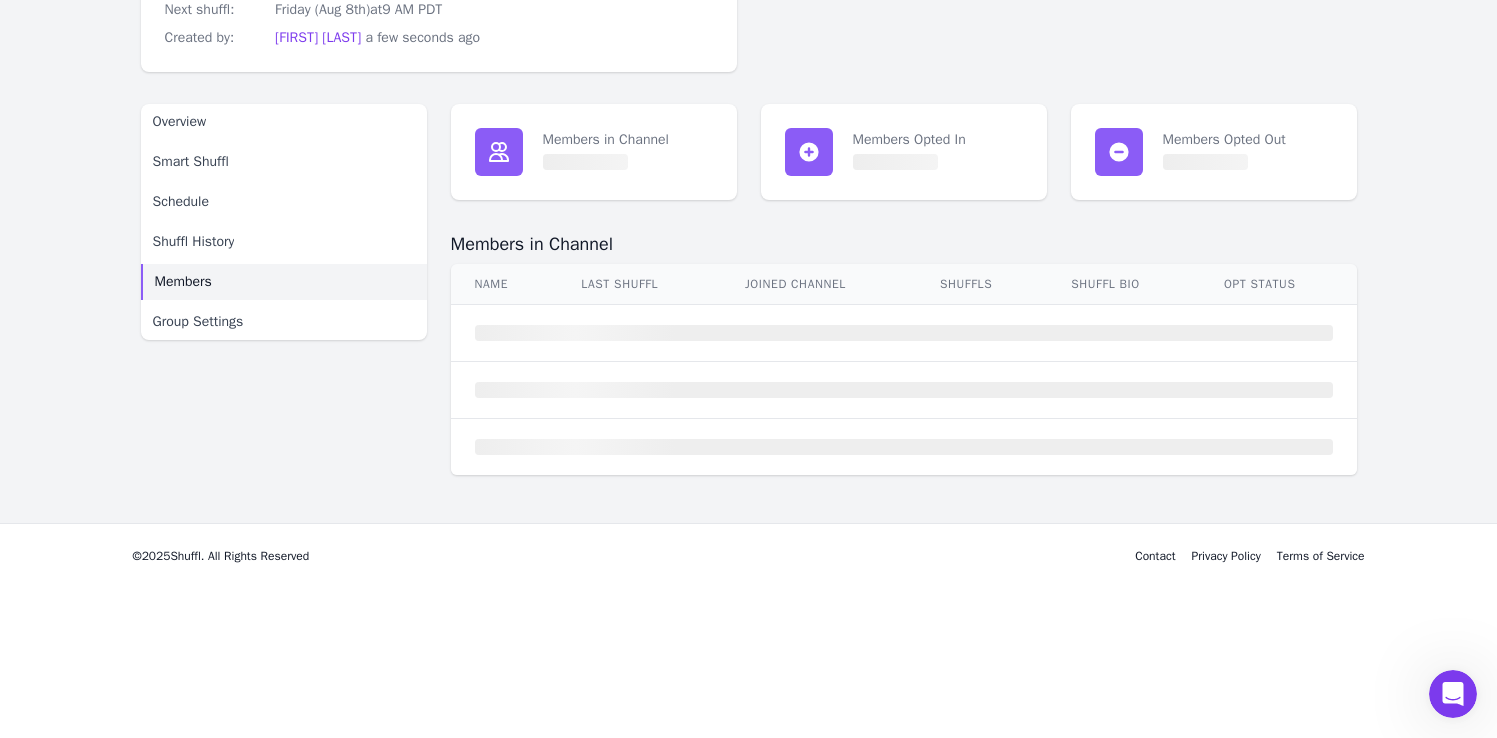 scroll, scrollTop: 0, scrollLeft: 0, axis: both 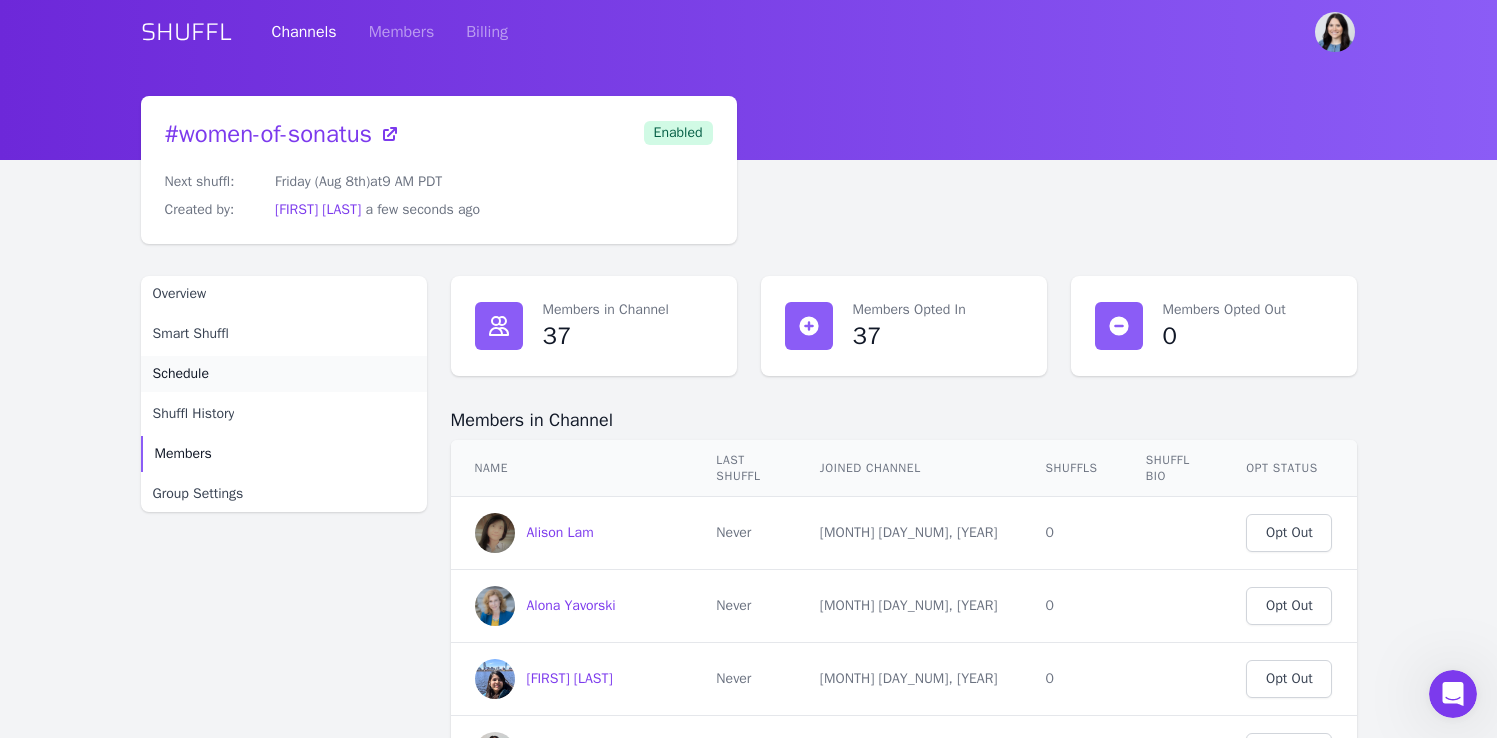 click on "Schedule" at bounding box center (181, 374) 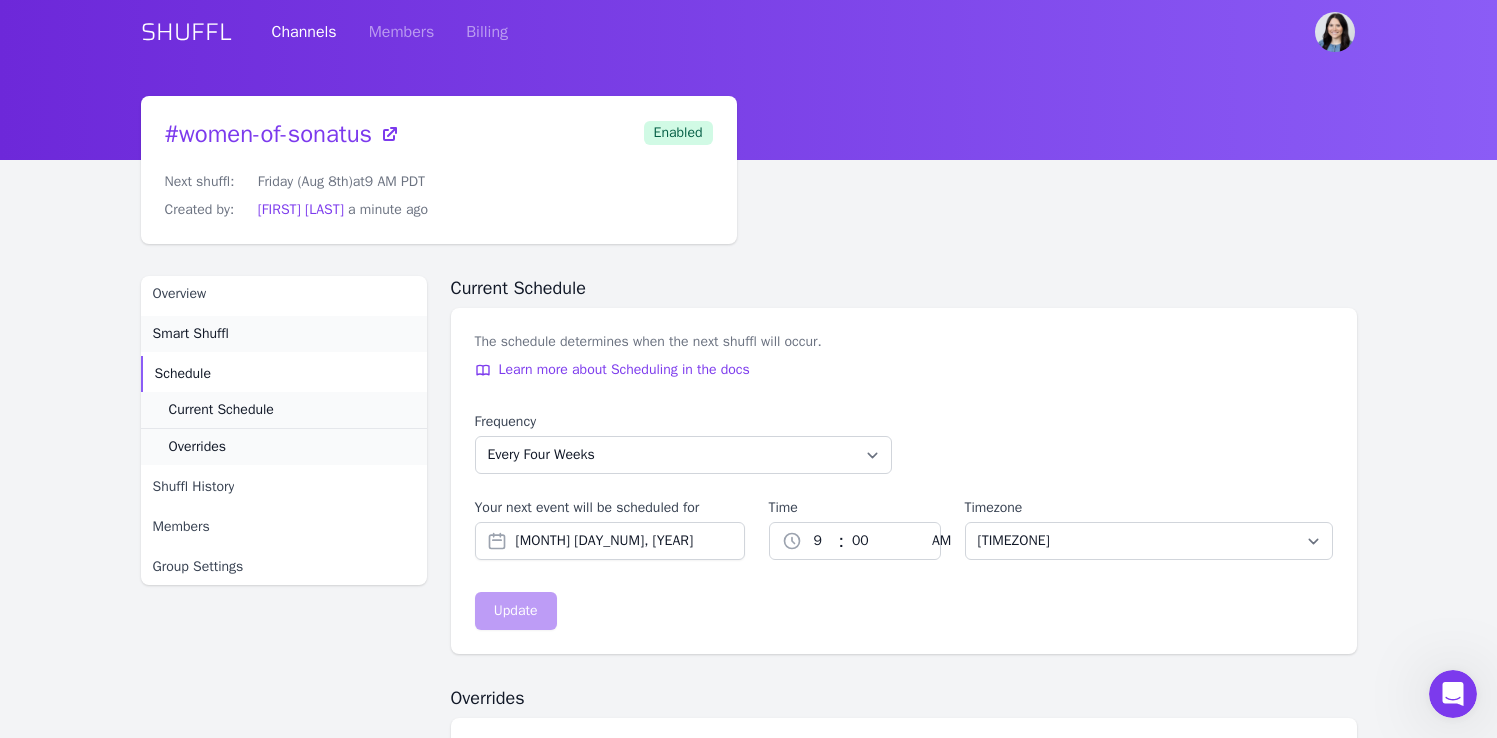 click on "Smart Shuffl" at bounding box center [191, 334] 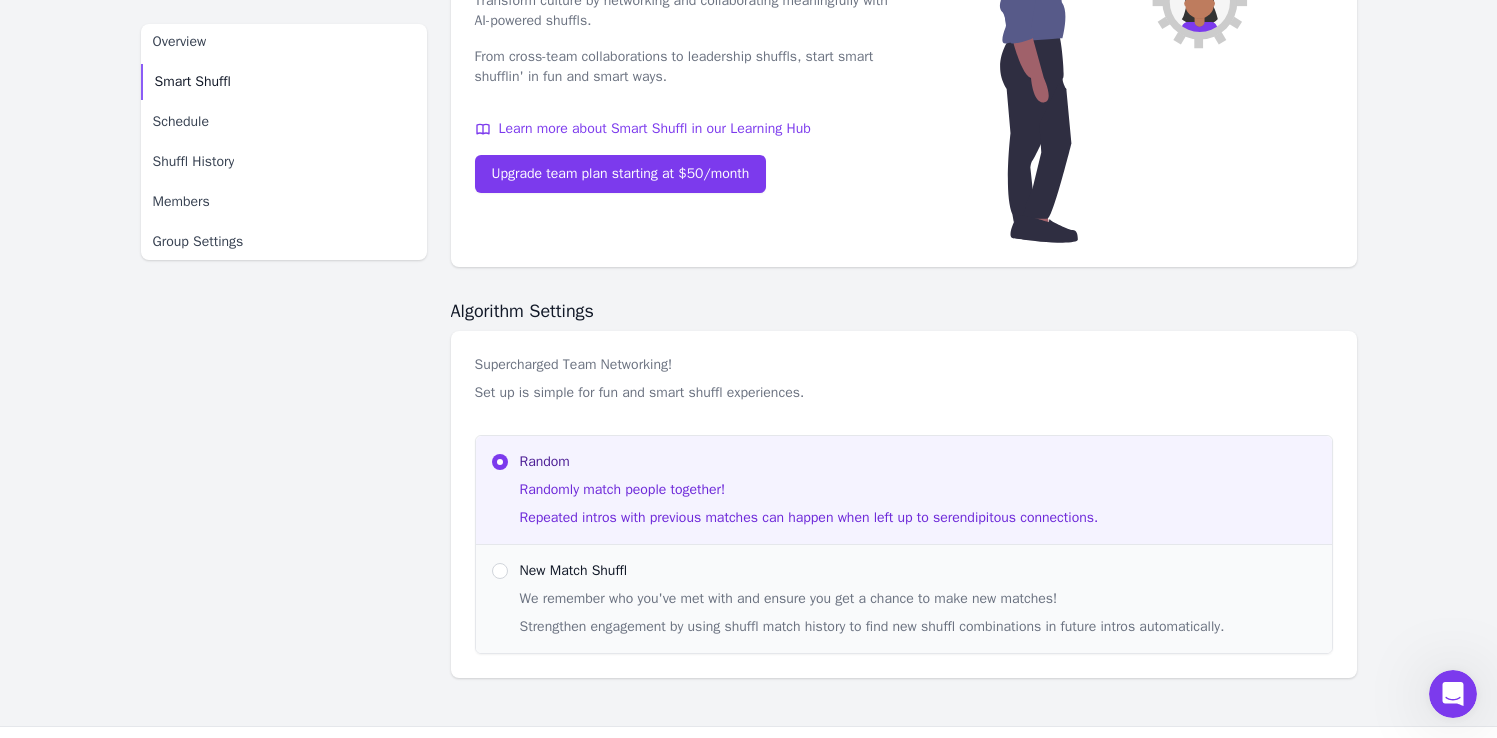 scroll, scrollTop: 413, scrollLeft: 0, axis: vertical 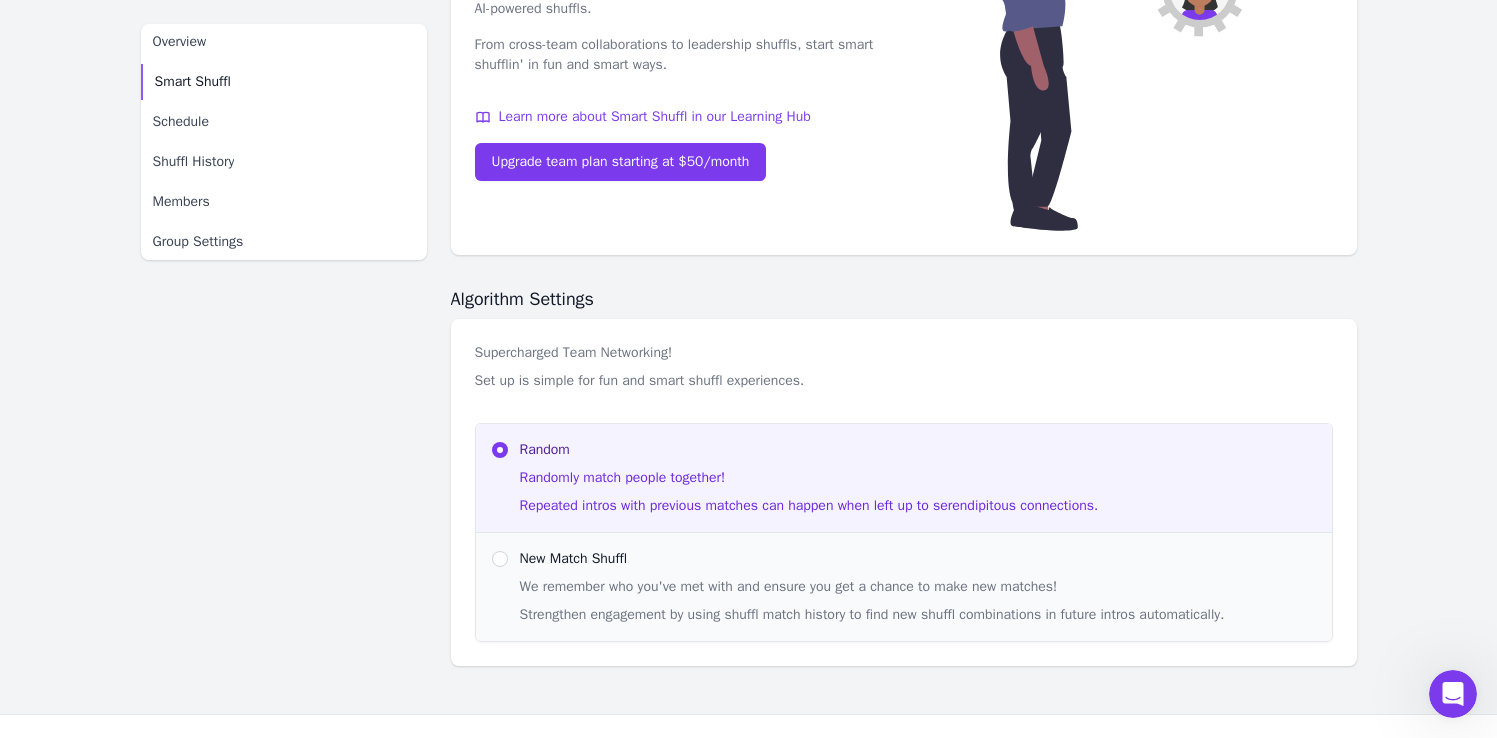 click on "New Match Shuffl We remember who you've met with and ensure you get a chance to make new matches! Strengthen engagement by using shuffl match history to find new shuffl combinations in future intros automatically." at bounding box center [904, 586] 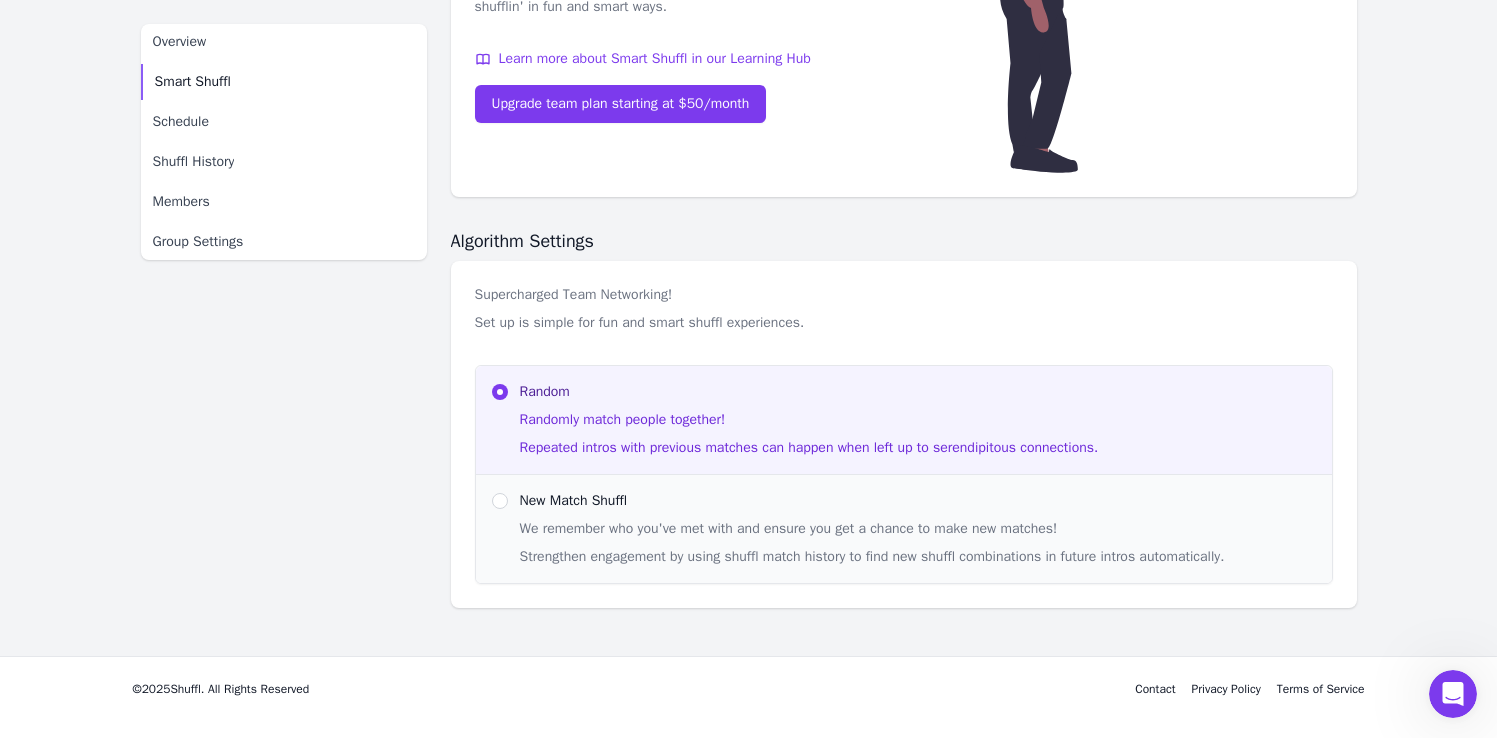 scroll, scrollTop: 478, scrollLeft: 0, axis: vertical 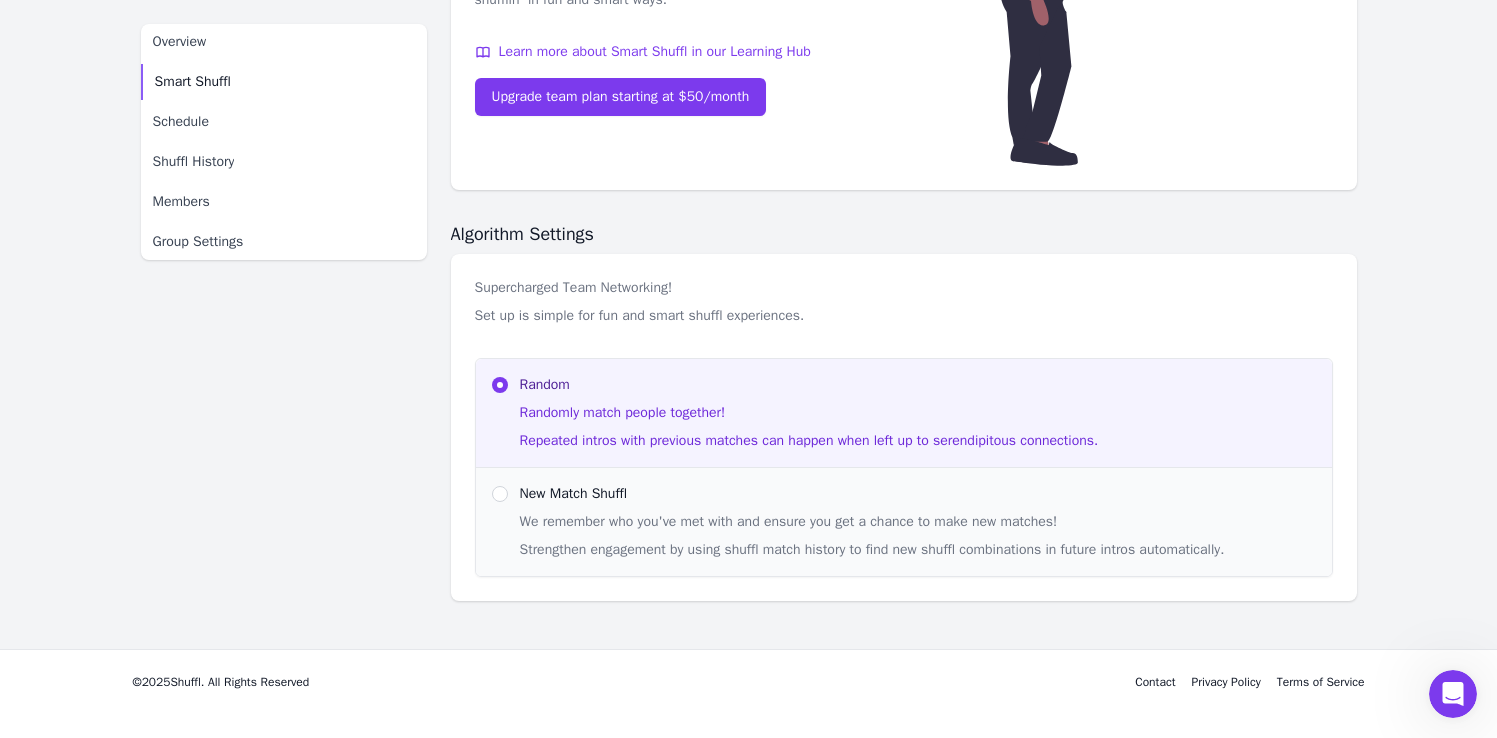 click on "We remember who you've met with and ensure you get a chance to make new matches!" at bounding box center [918, 522] 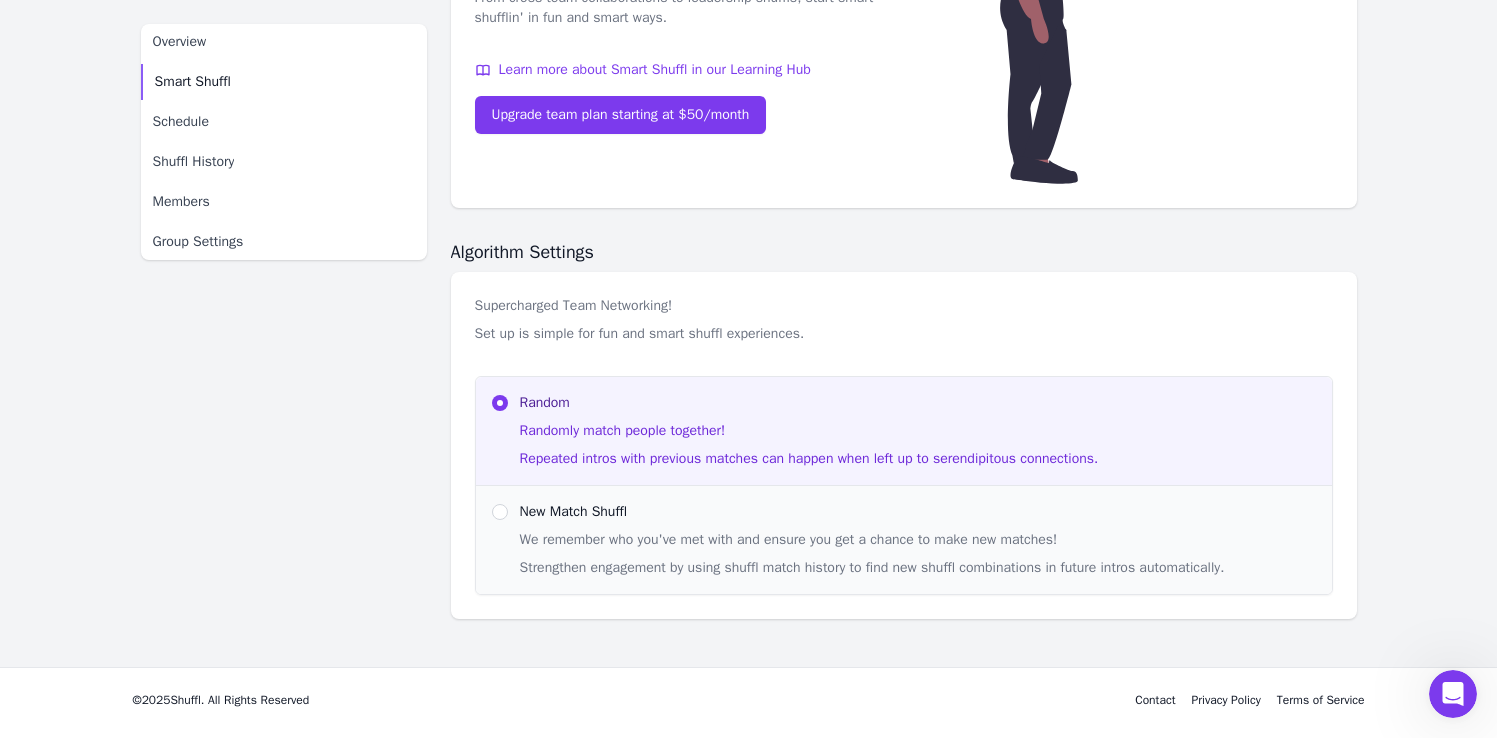 scroll, scrollTop: 478, scrollLeft: 0, axis: vertical 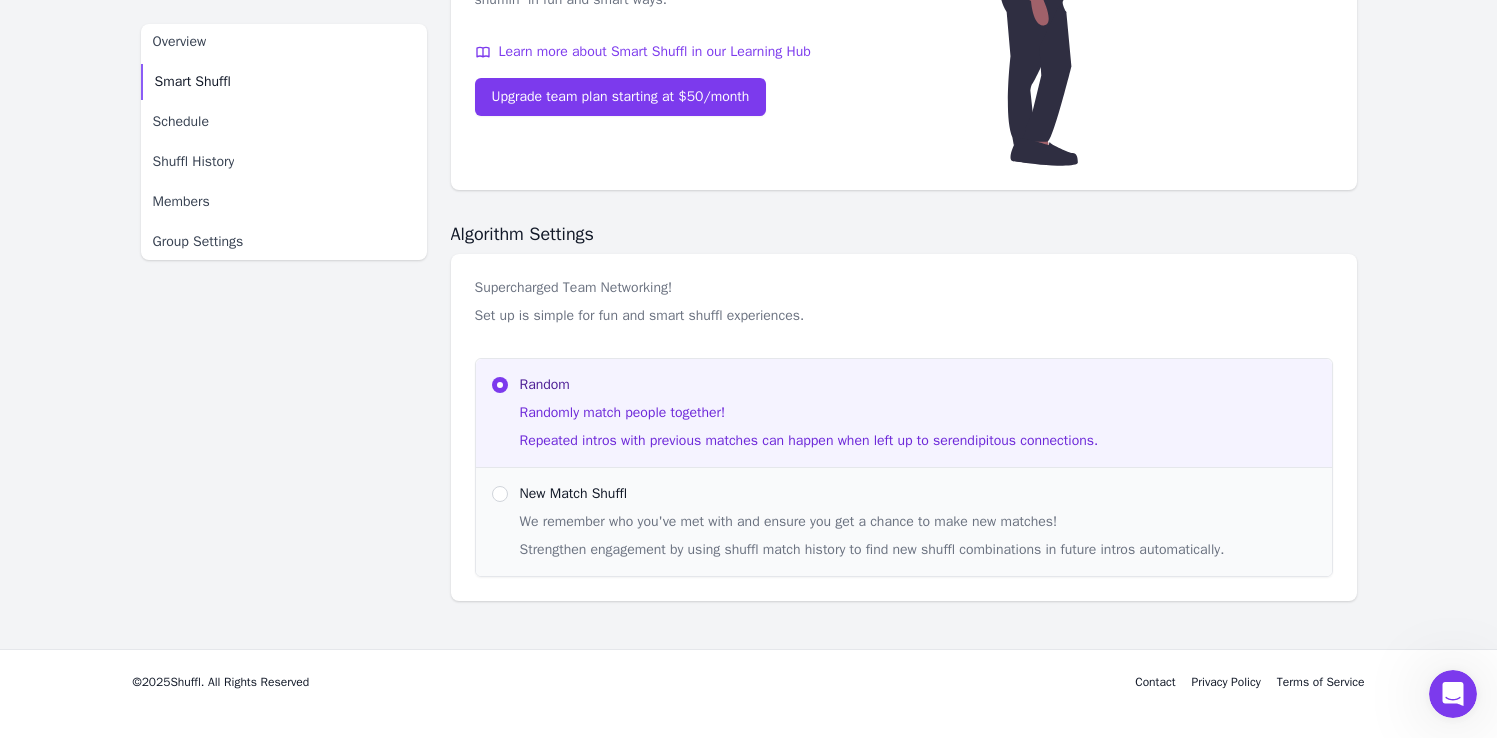 click on "New Match Shuffl" at bounding box center [918, 494] 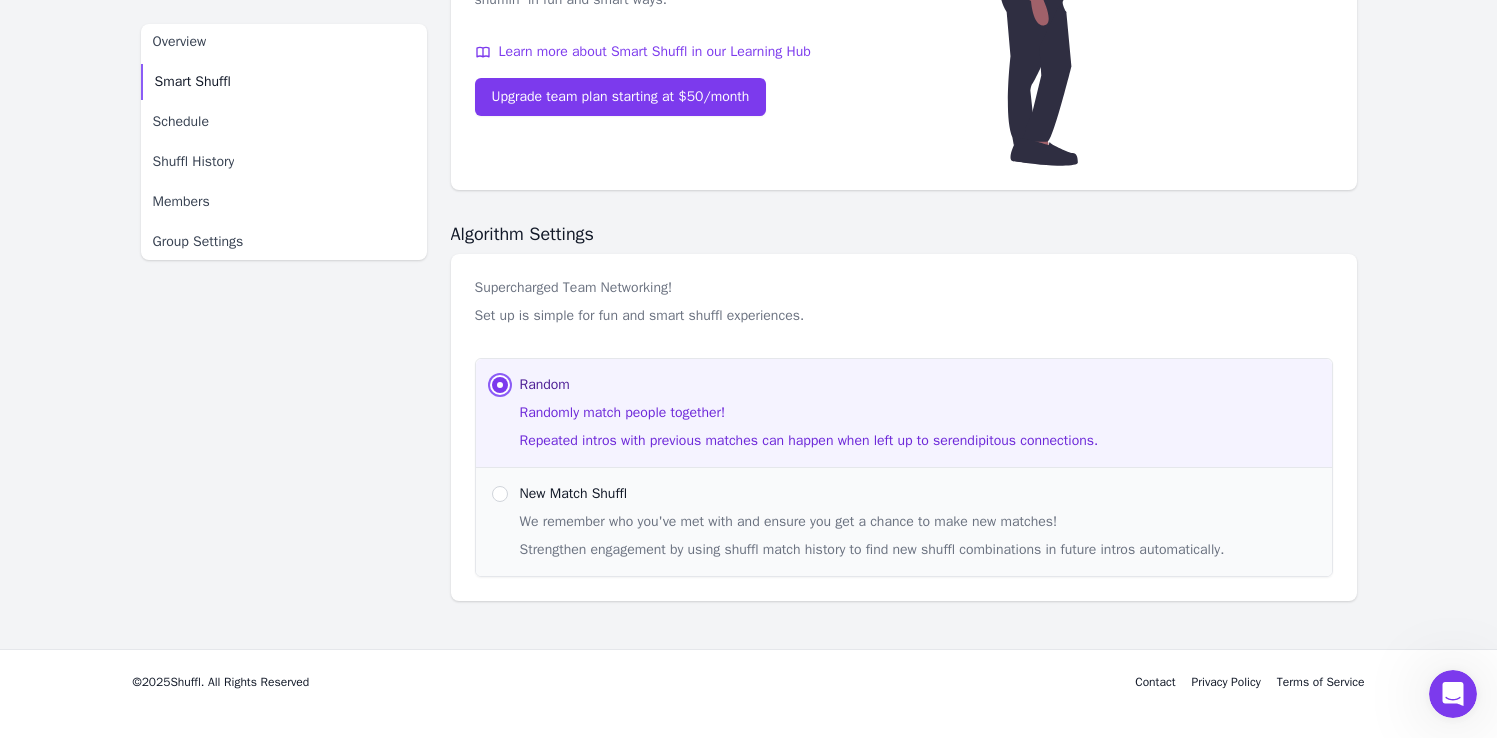 click on "Random Randomly match people together! Repeated intros with previous matches can happen when left up to serendipitous connections." at bounding box center (500, 385) 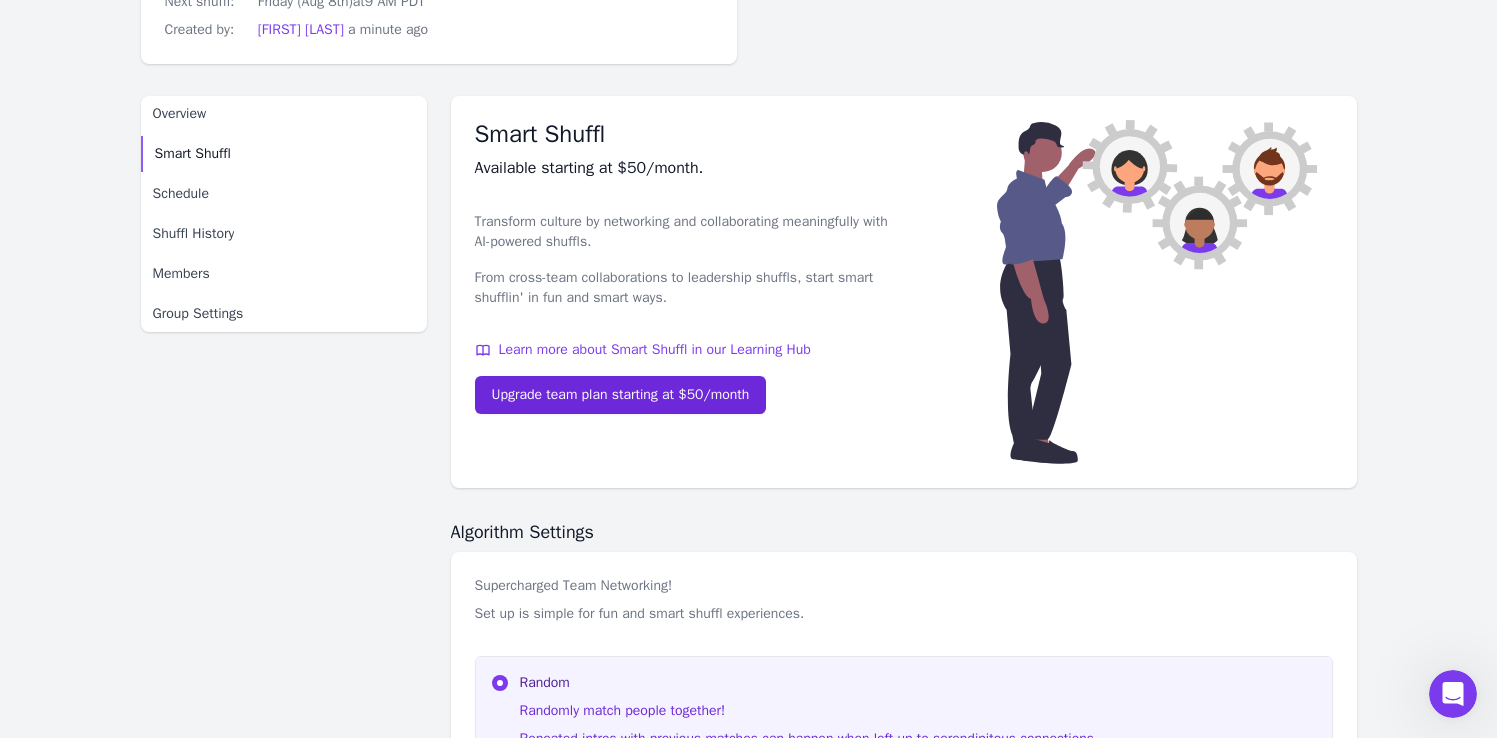 scroll, scrollTop: 169, scrollLeft: 0, axis: vertical 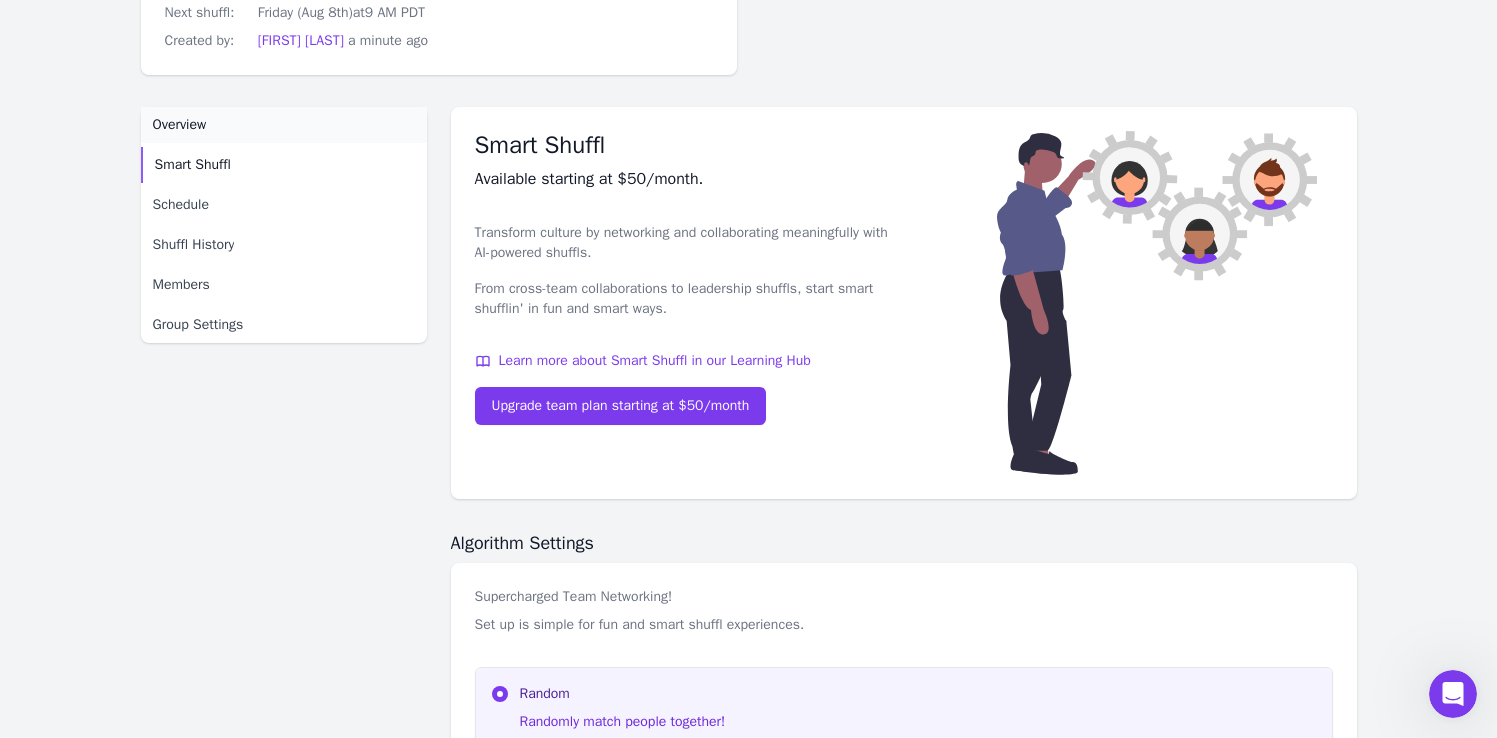 click on "Overview" at bounding box center (180, 125) 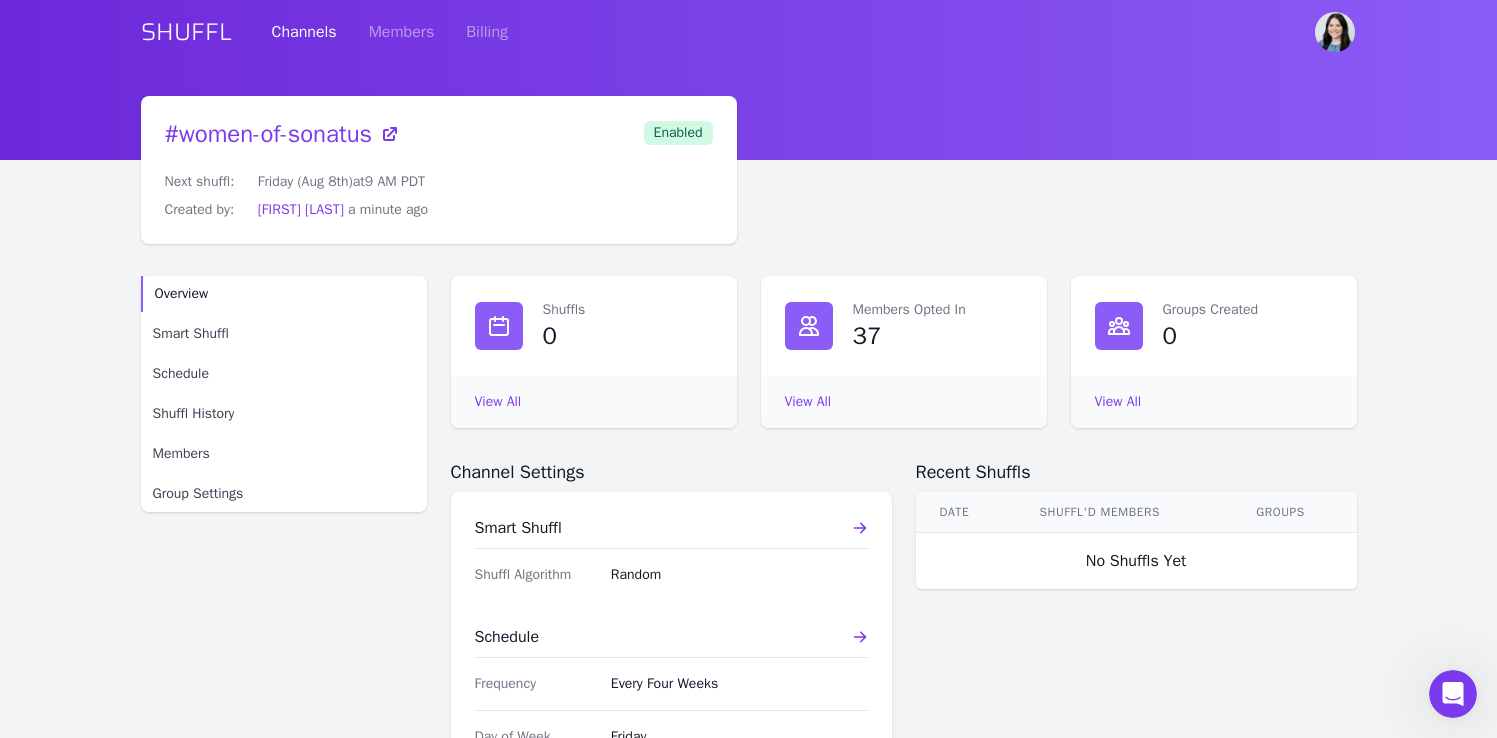 click on "Random" at bounding box center [739, 575] 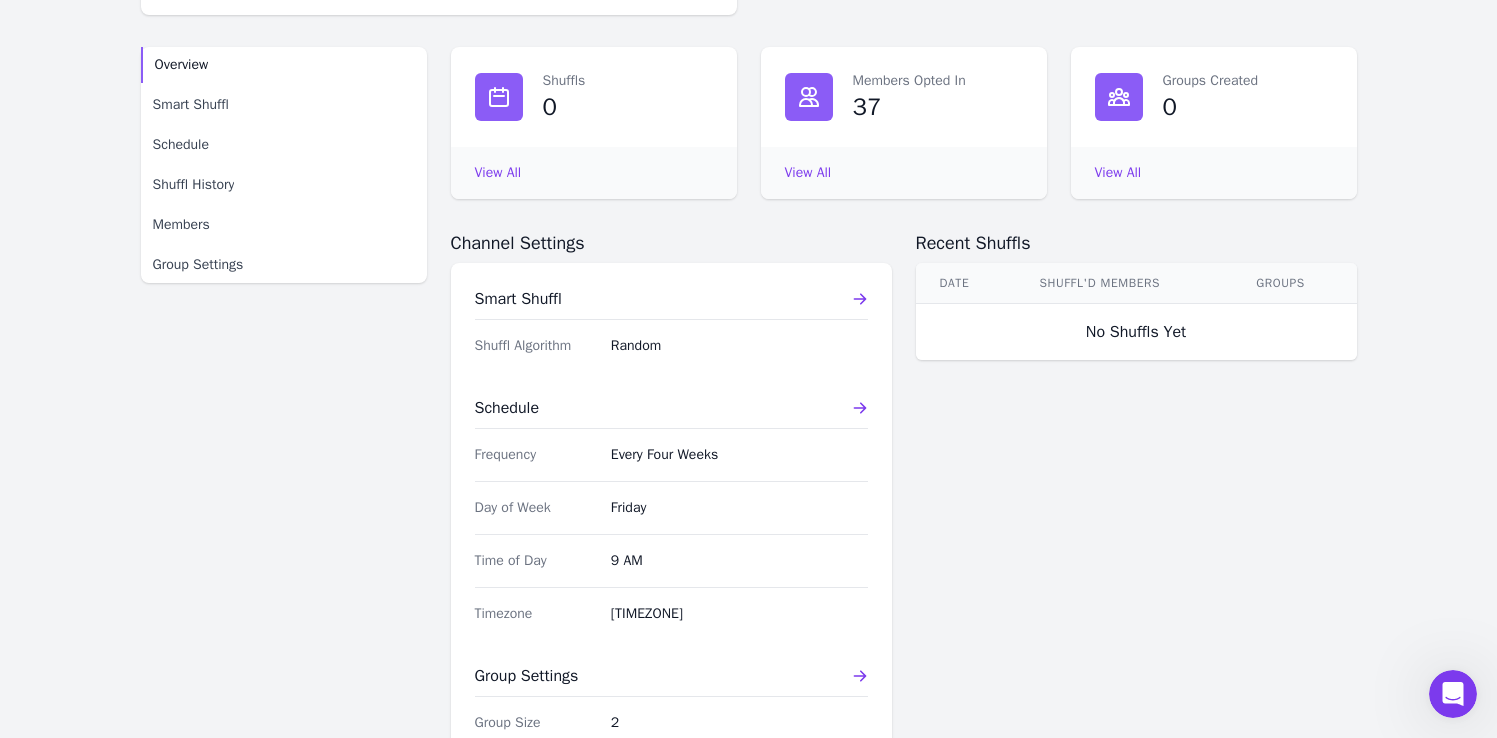 scroll, scrollTop: 227, scrollLeft: 0, axis: vertical 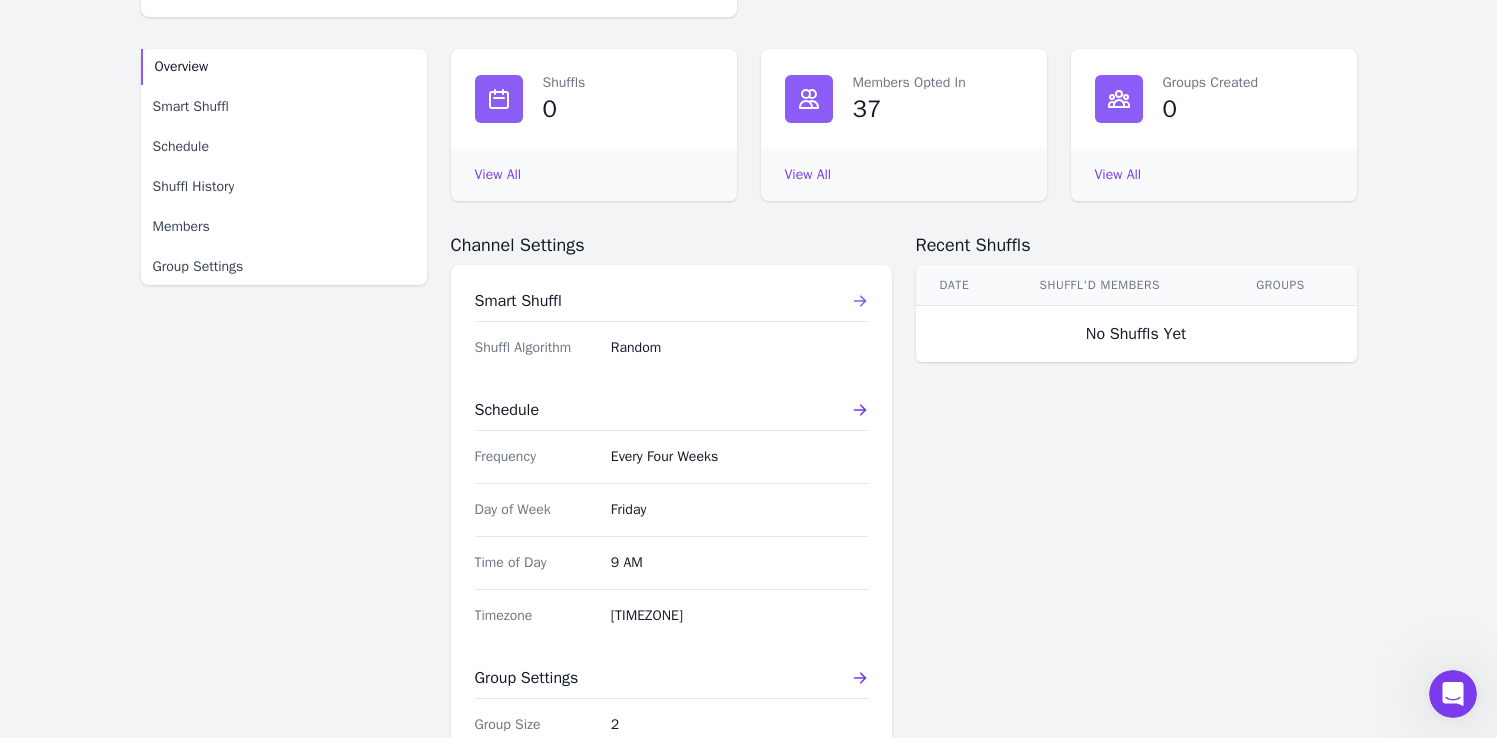 click 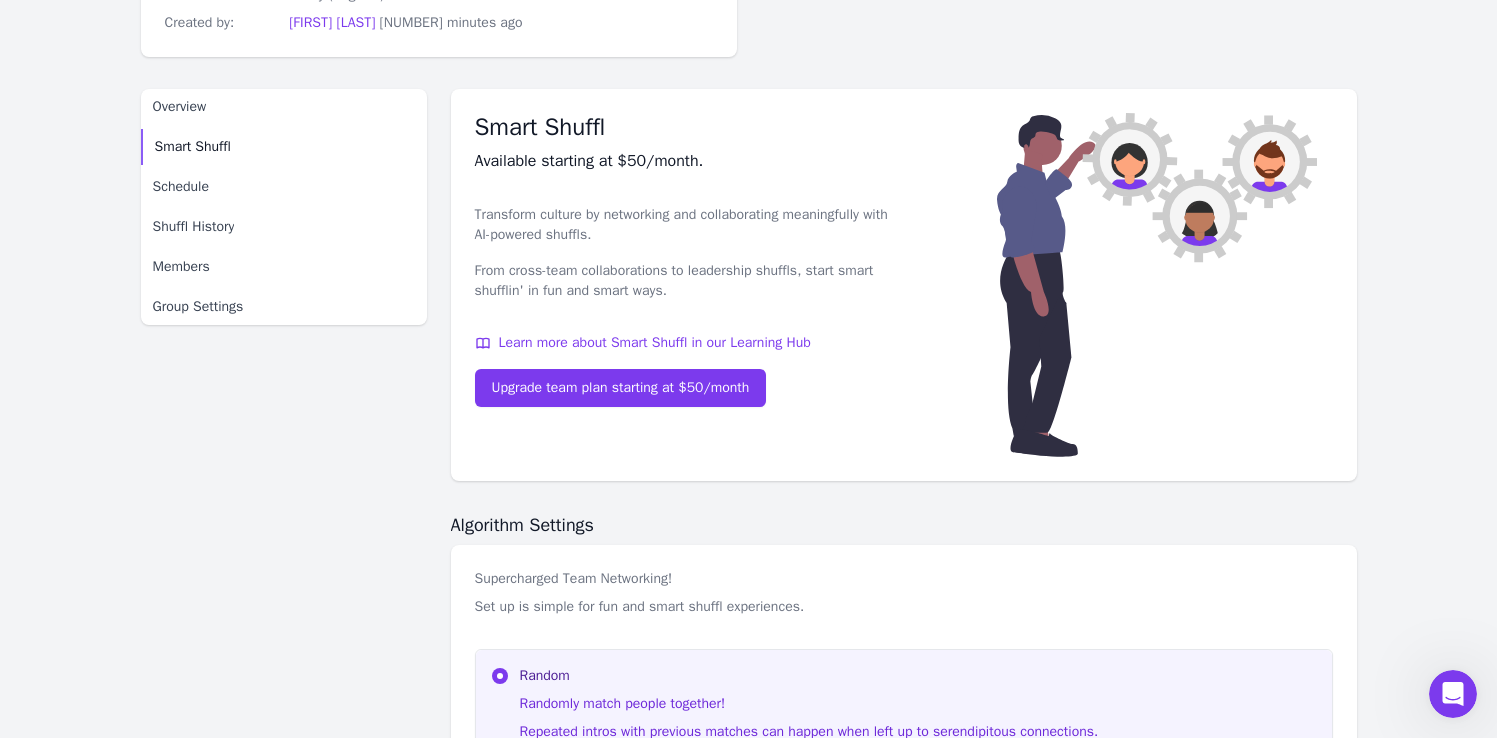 scroll, scrollTop: 0, scrollLeft: 0, axis: both 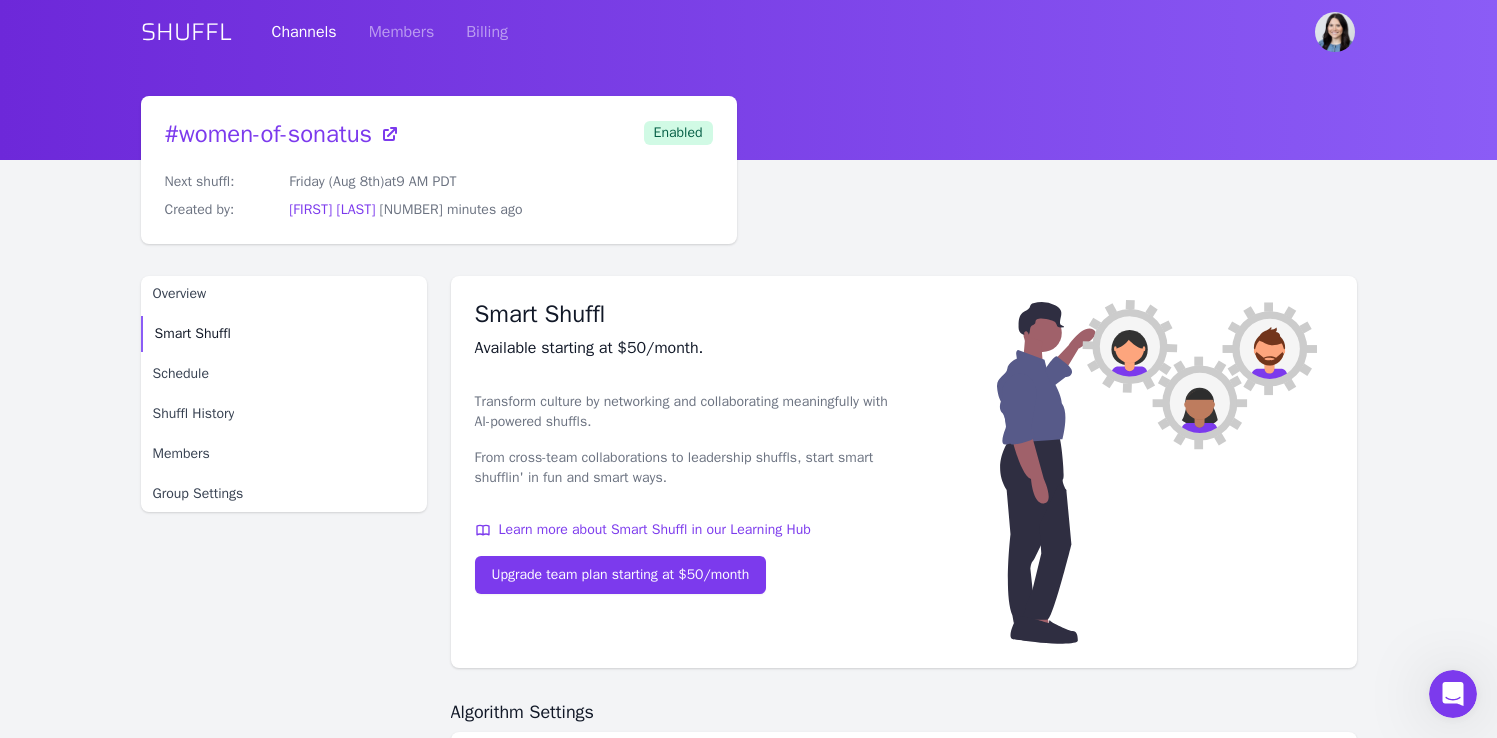 click on "SHUFFL" at bounding box center (186, 32) 